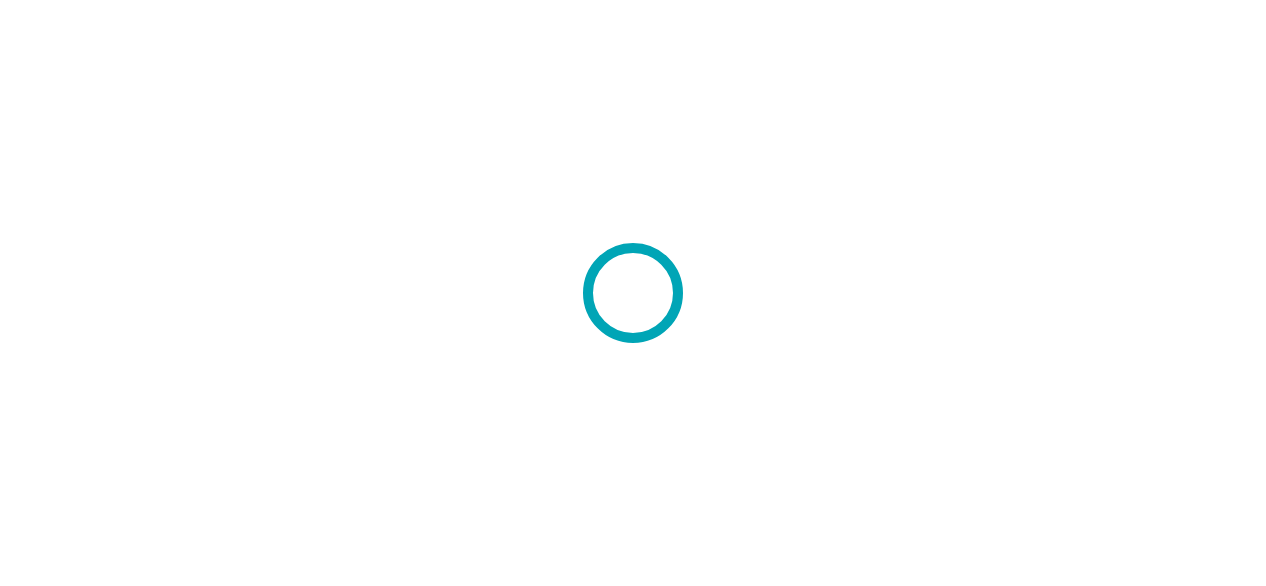 scroll, scrollTop: 0, scrollLeft: 0, axis: both 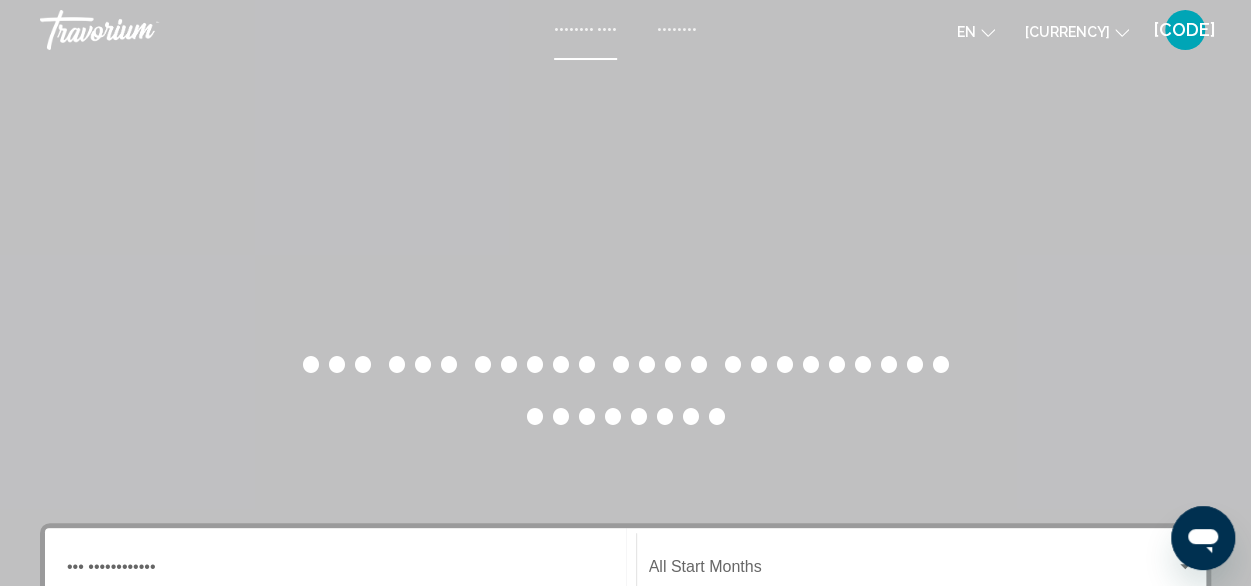 click on "••••••••" at bounding box center [677, 30] 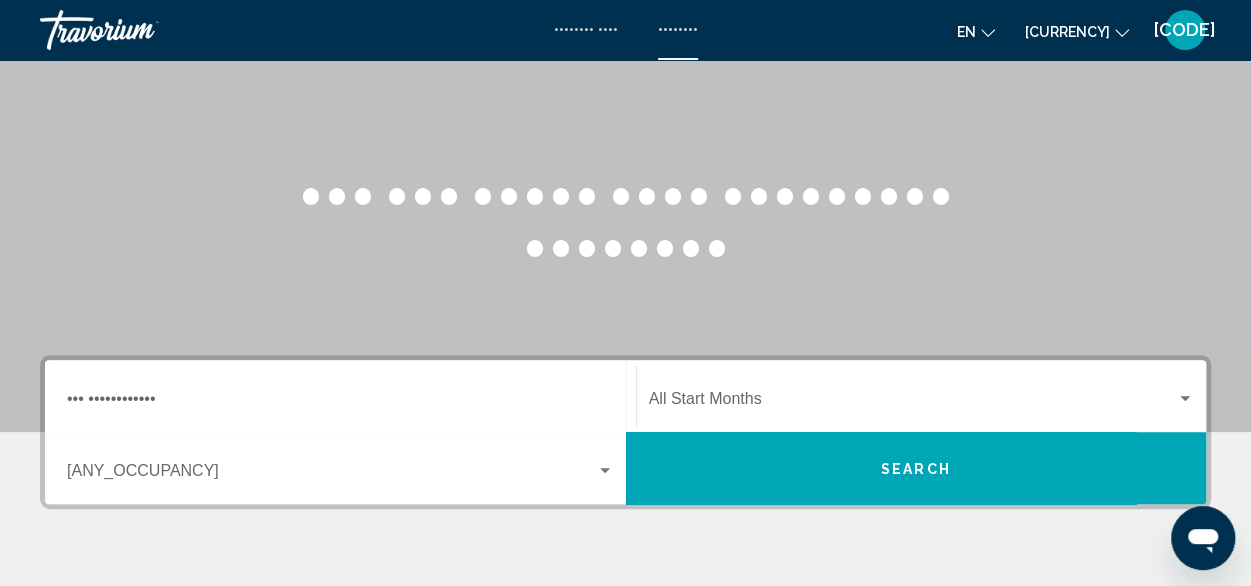 scroll, scrollTop: 170, scrollLeft: 0, axis: vertical 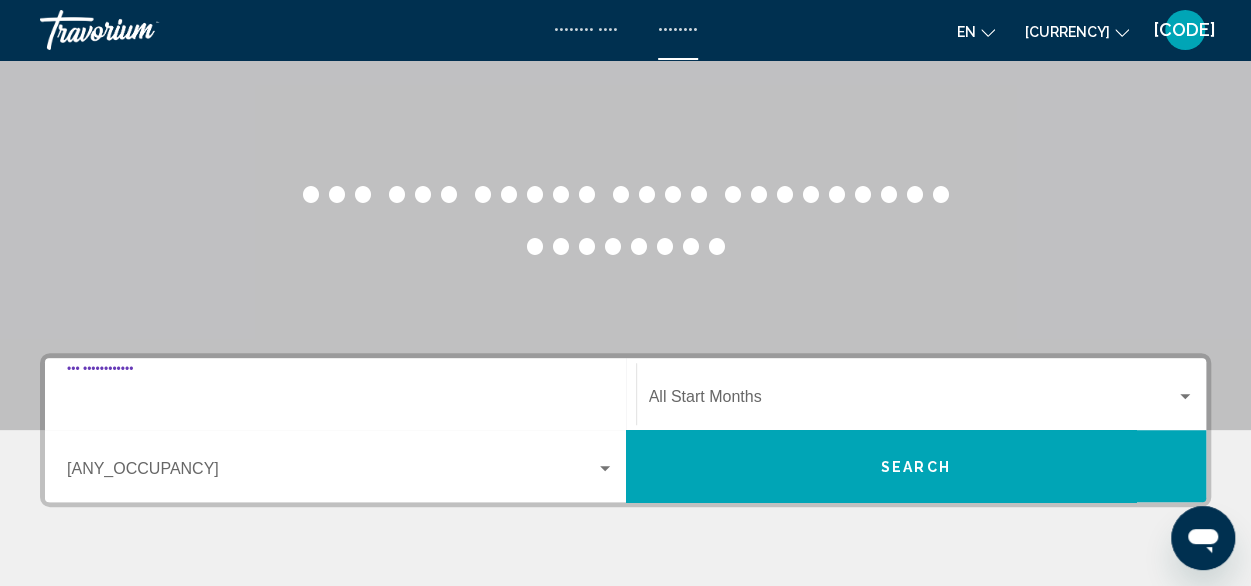 click on "[DESTINATION] [ALL_DESTINATIONS]" at bounding box center (340, 401) 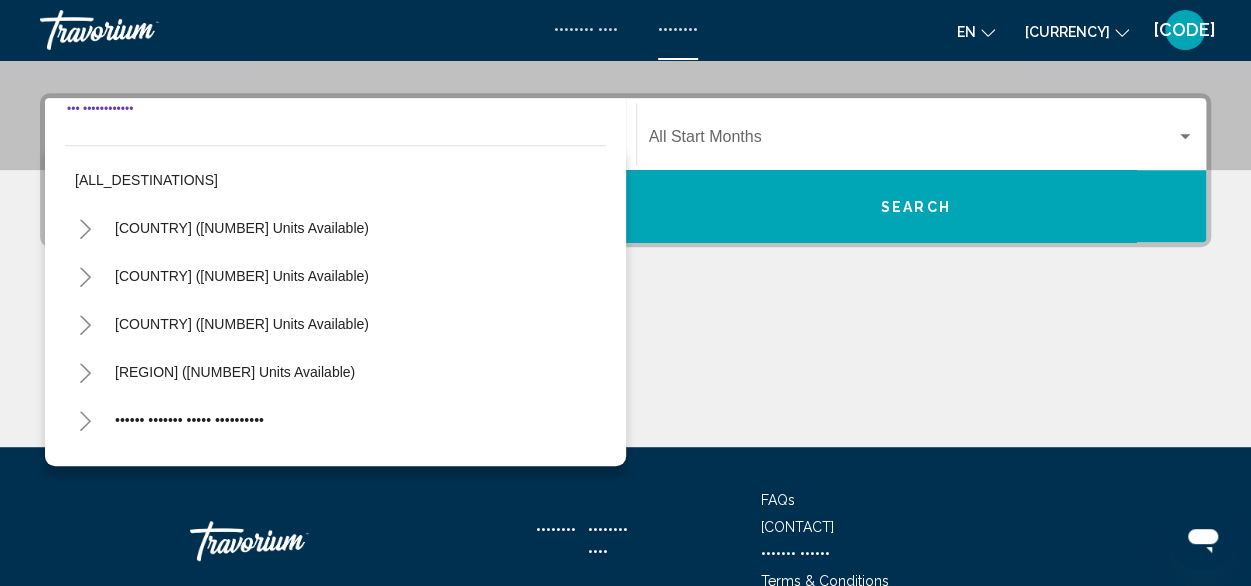 scroll, scrollTop: 458, scrollLeft: 0, axis: vertical 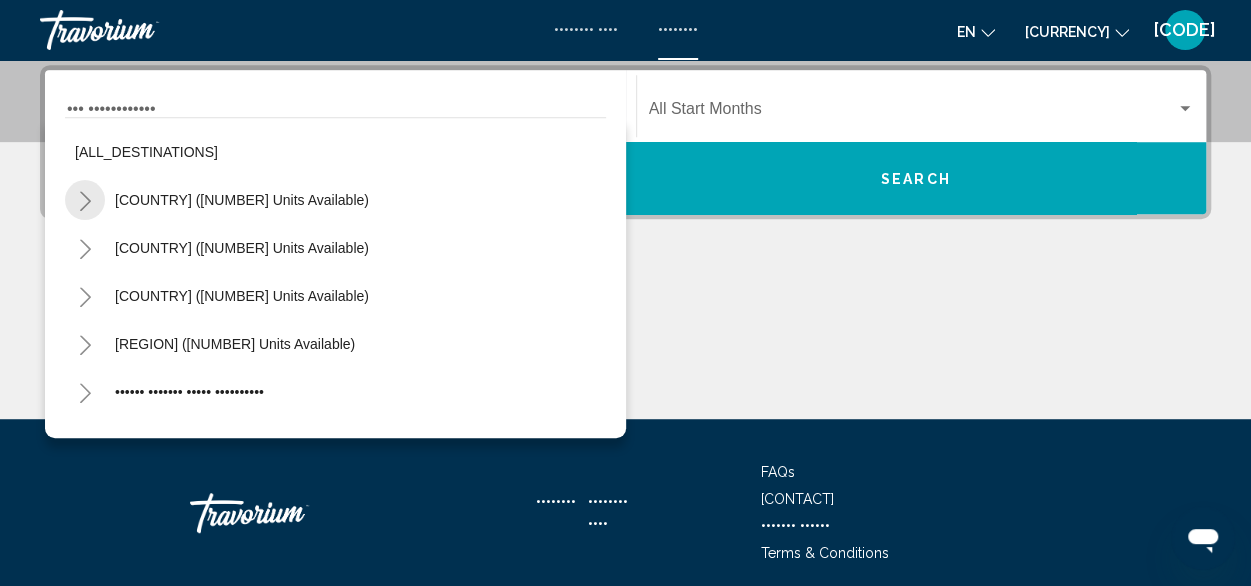 click at bounding box center [85, 201] 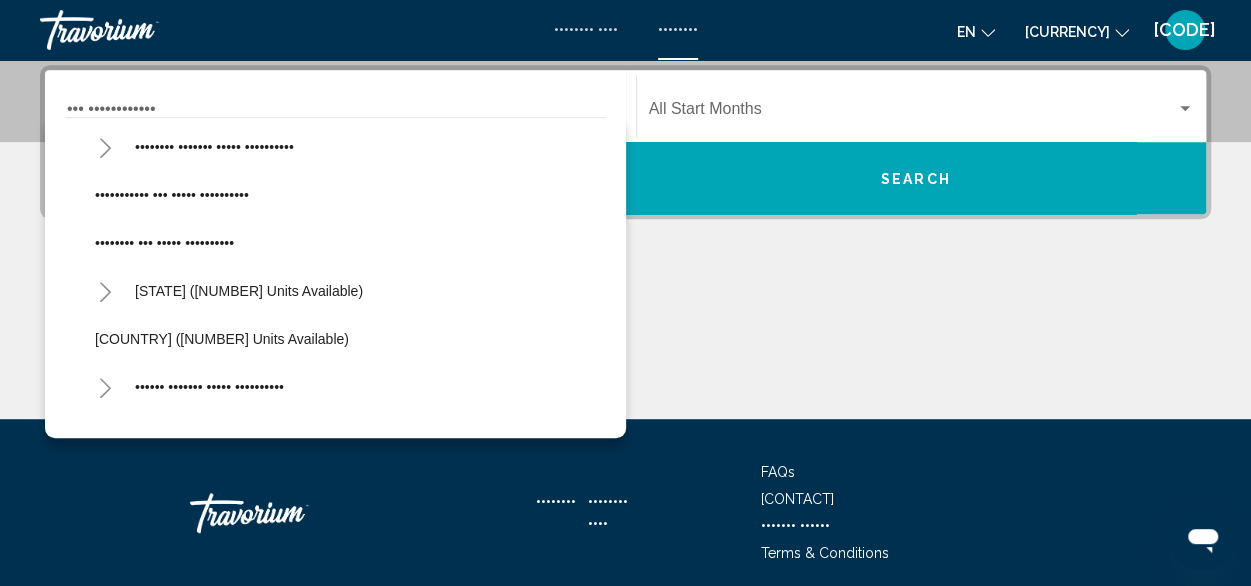 scroll, scrollTop: 252, scrollLeft: 0, axis: vertical 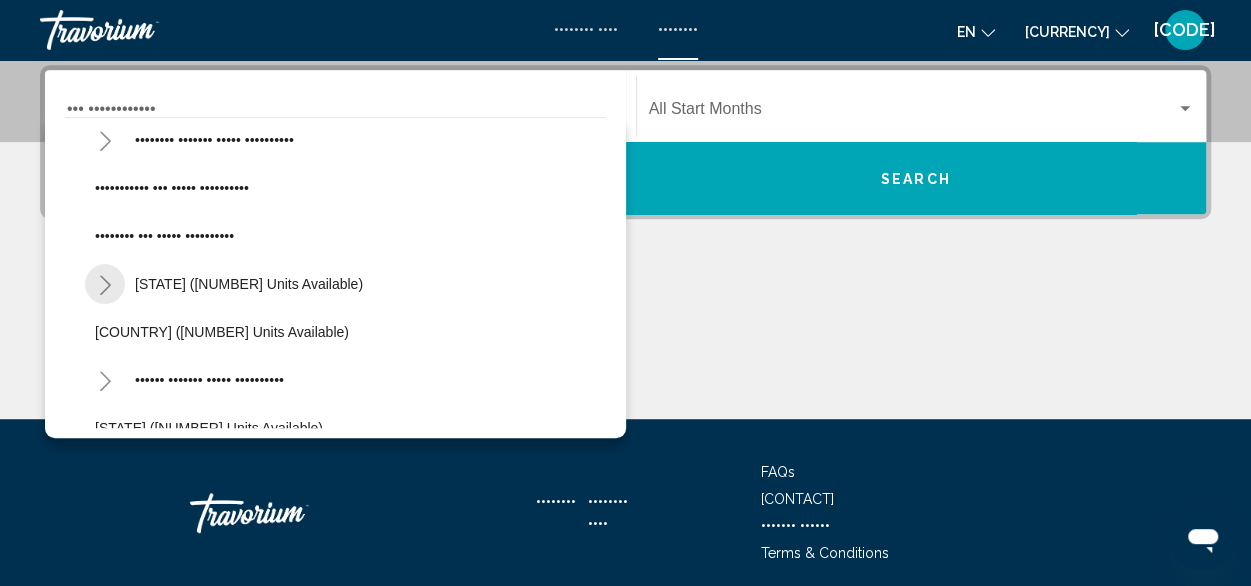 click at bounding box center [105, 285] 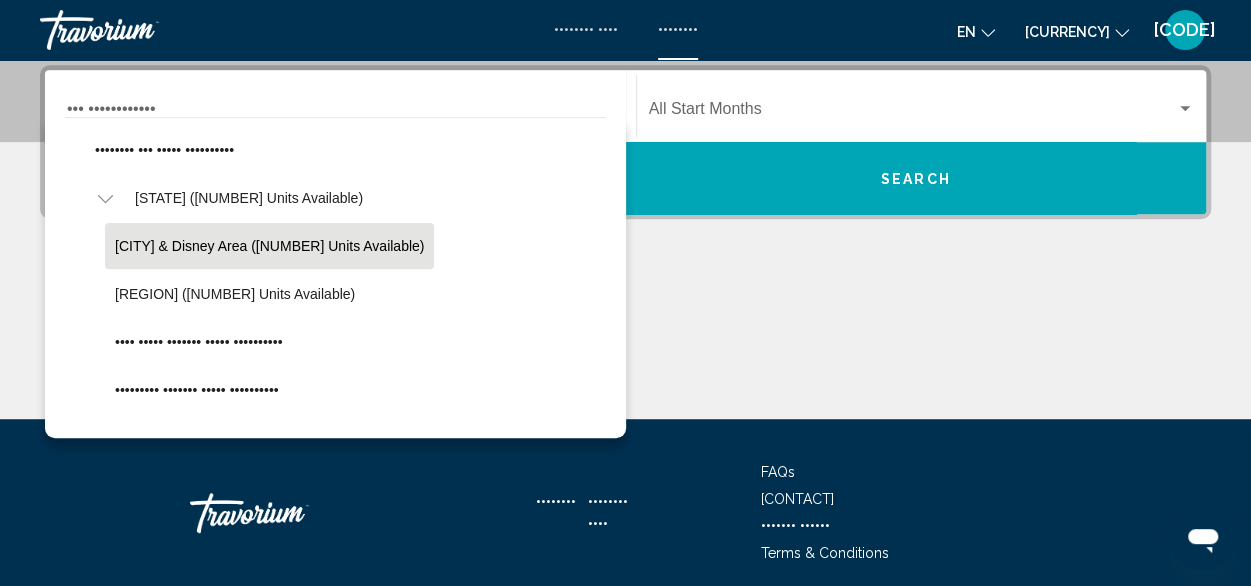 scroll, scrollTop: 338, scrollLeft: 0, axis: vertical 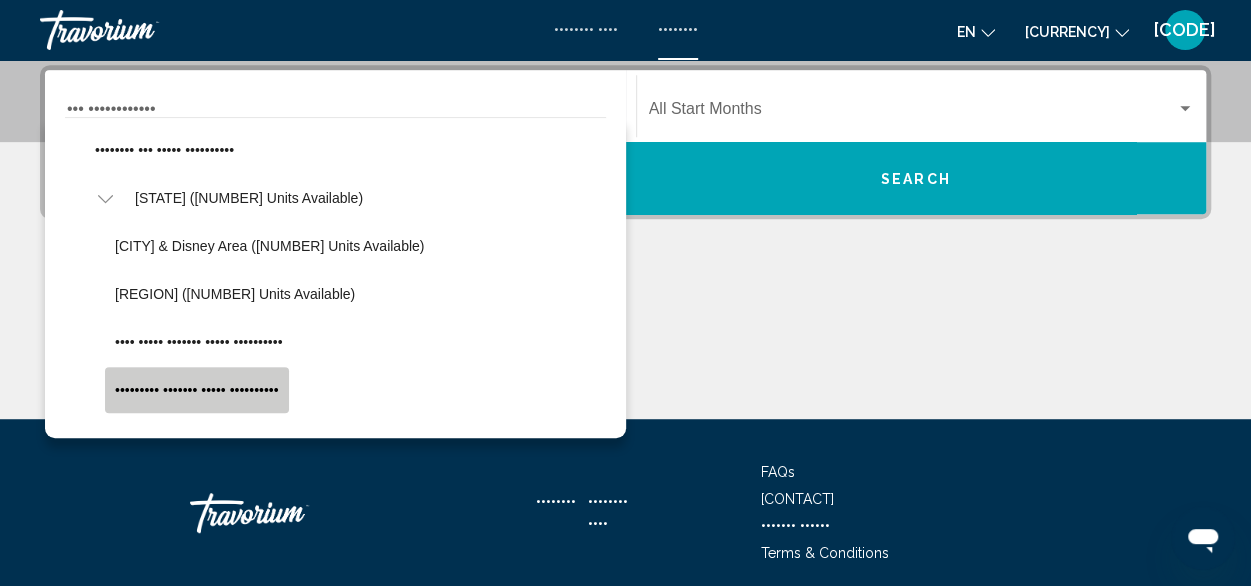 click on "••••••••• ••••••• ••••• ••••••••••" at bounding box center [197, 390] 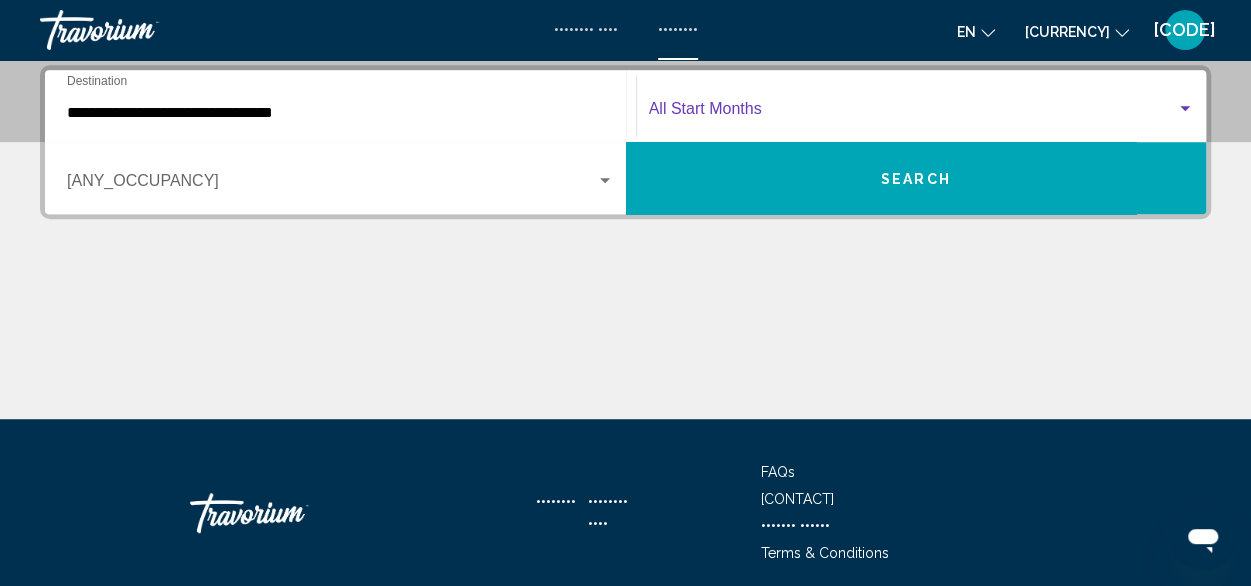 click at bounding box center (913, 113) 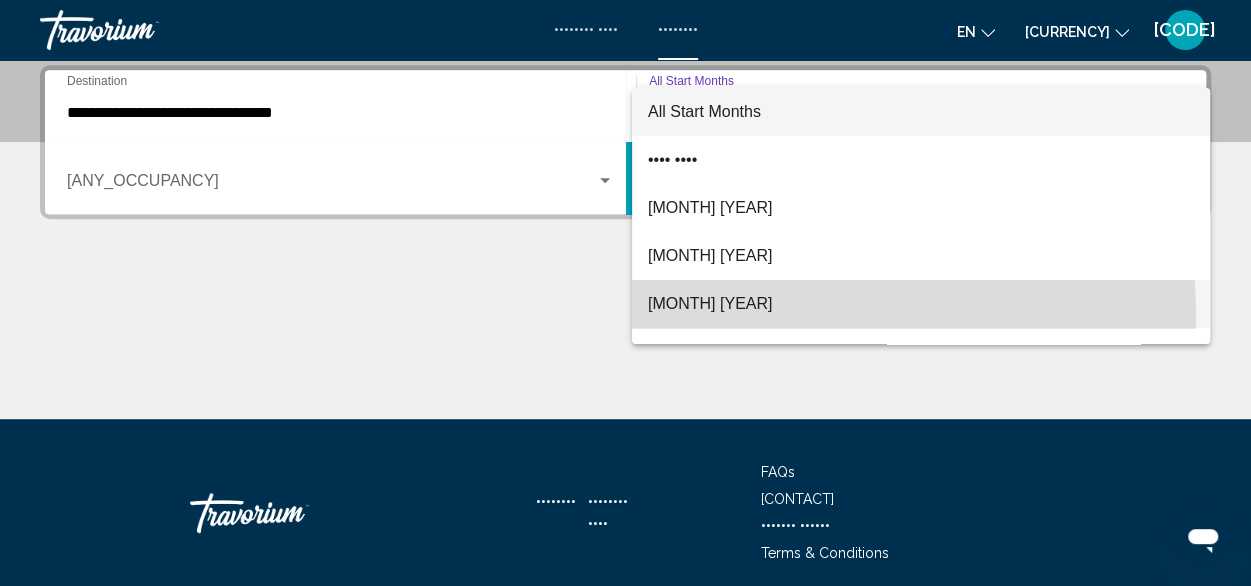 click on "[MONTH] [YEAR]" at bounding box center (921, 304) 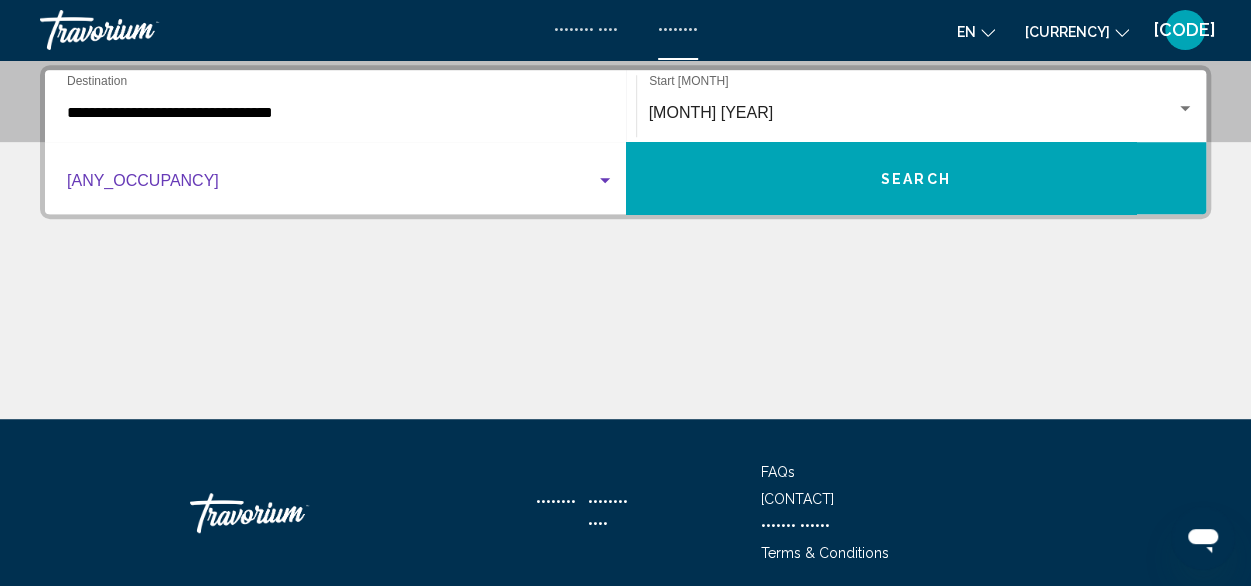 click at bounding box center (331, 185) 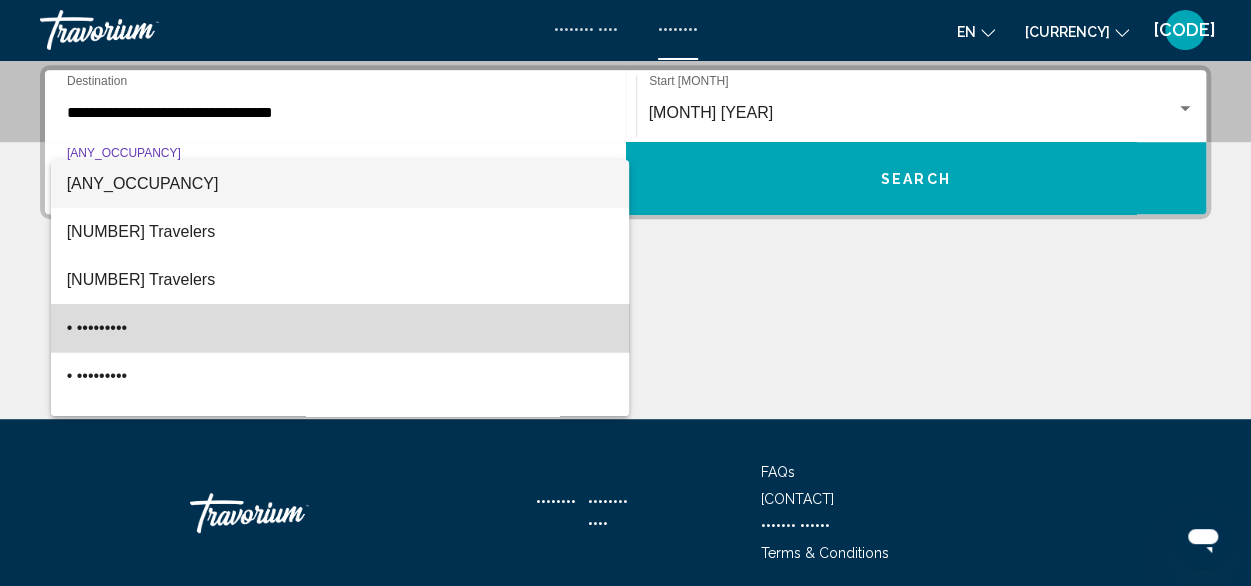 click on "• •••••••••" at bounding box center (340, 328) 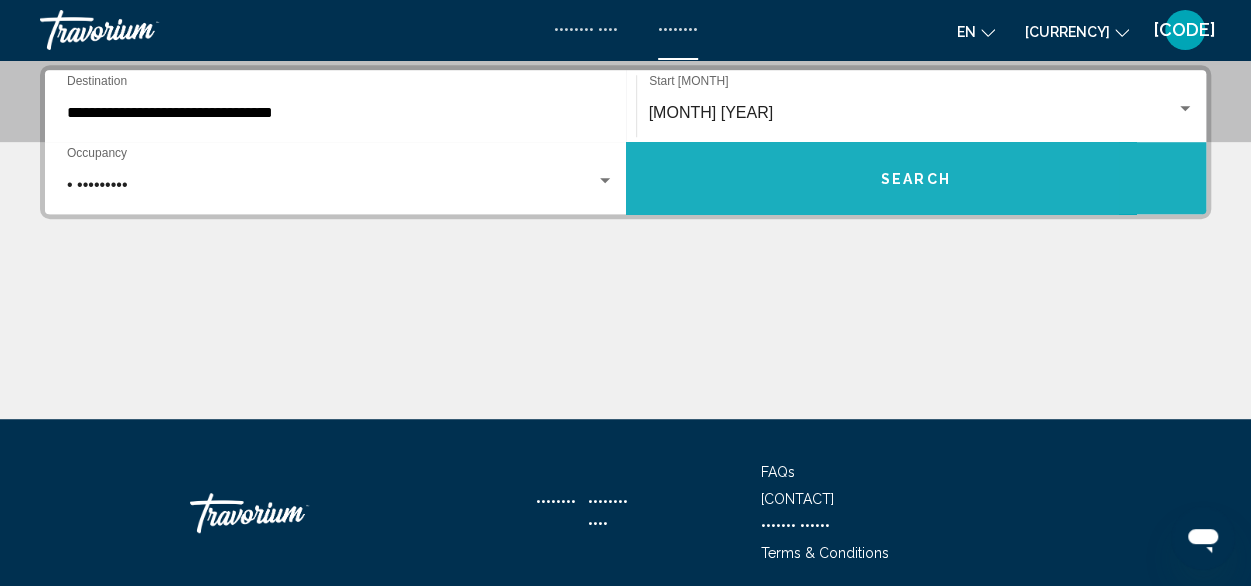 click on "Search" at bounding box center (916, 178) 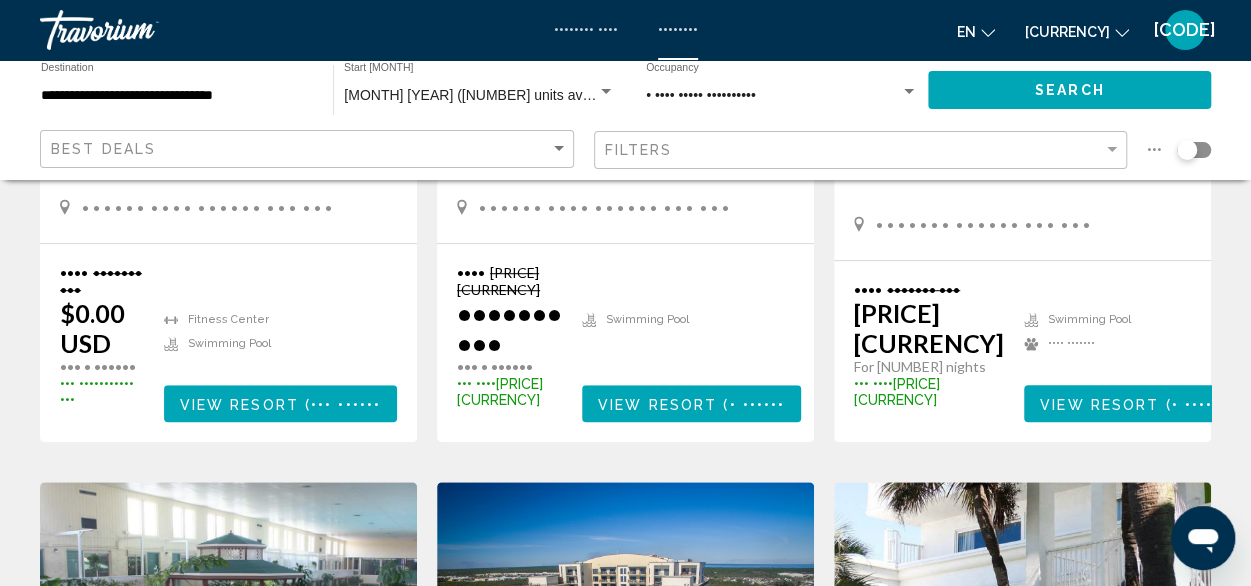 scroll, scrollTop: 511, scrollLeft: 0, axis: vertical 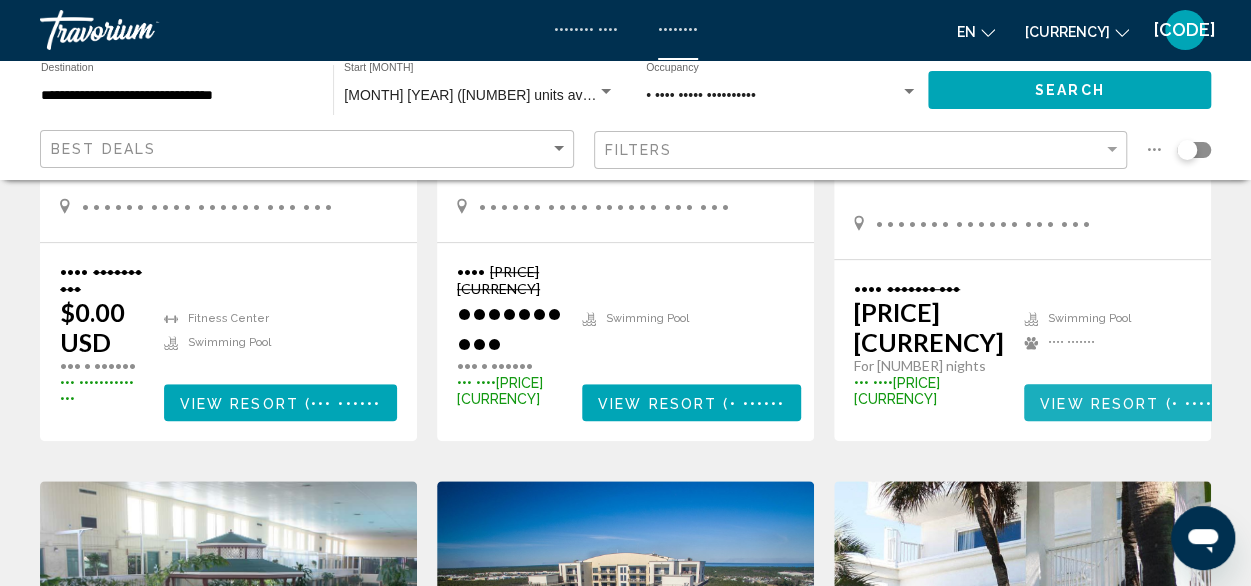 click on "View Resort" at bounding box center (1099, 403) 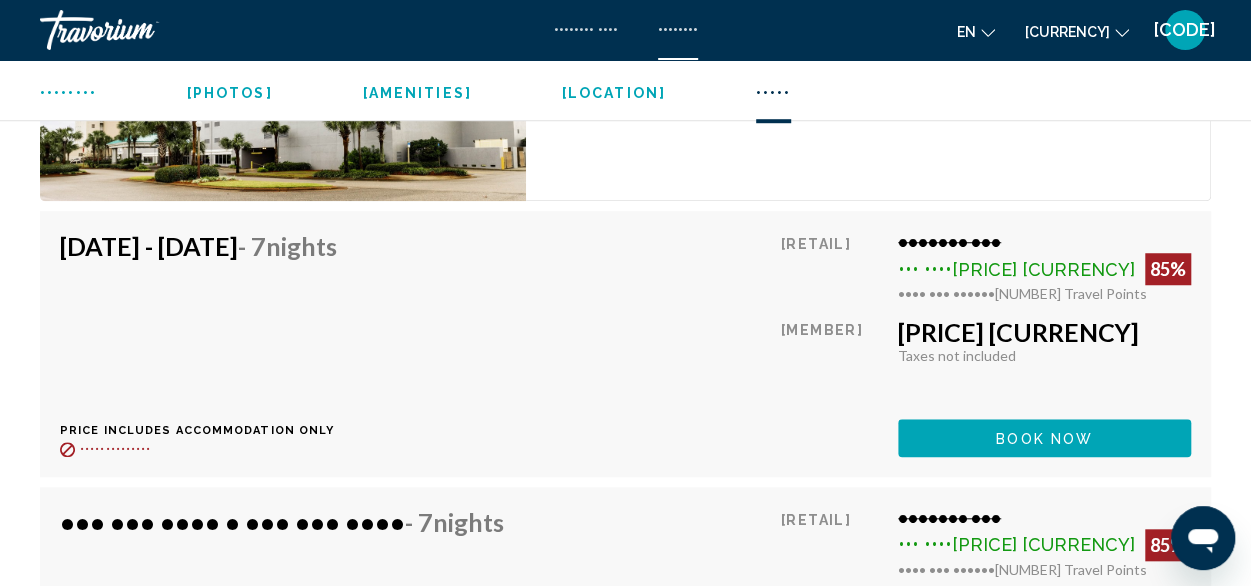 scroll, scrollTop: 4814, scrollLeft: 0, axis: vertical 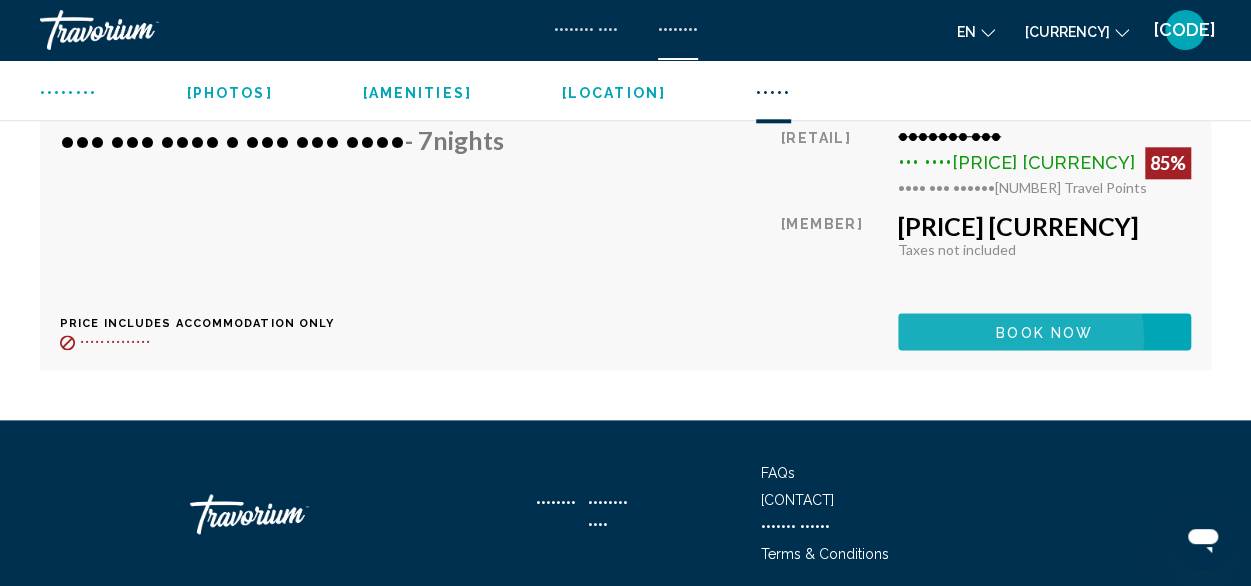 click on "Book now" at bounding box center [1044, 331] 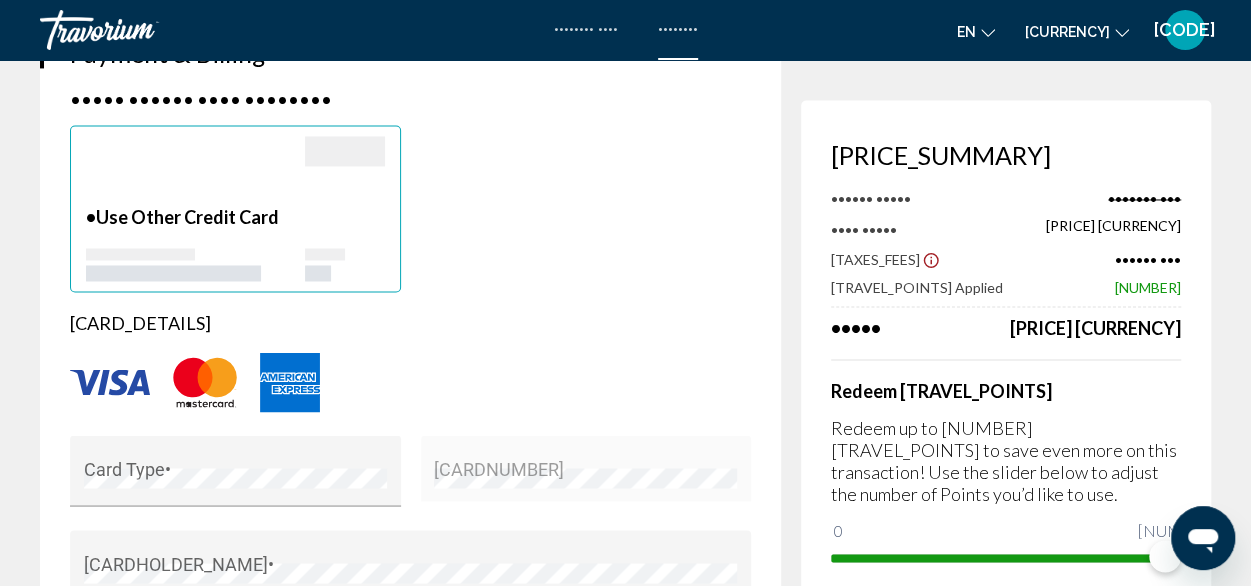 scroll, scrollTop: 1708, scrollLeft: 0, axis: vertical 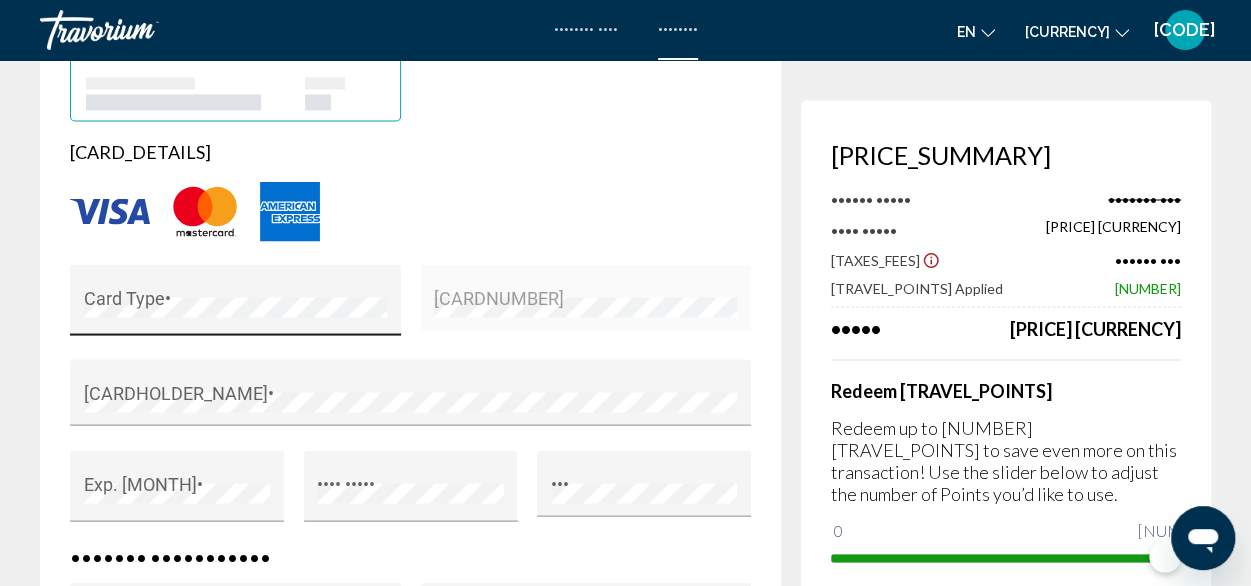click on "[CARD_TYPE] *" at bounding box center [236, 306] 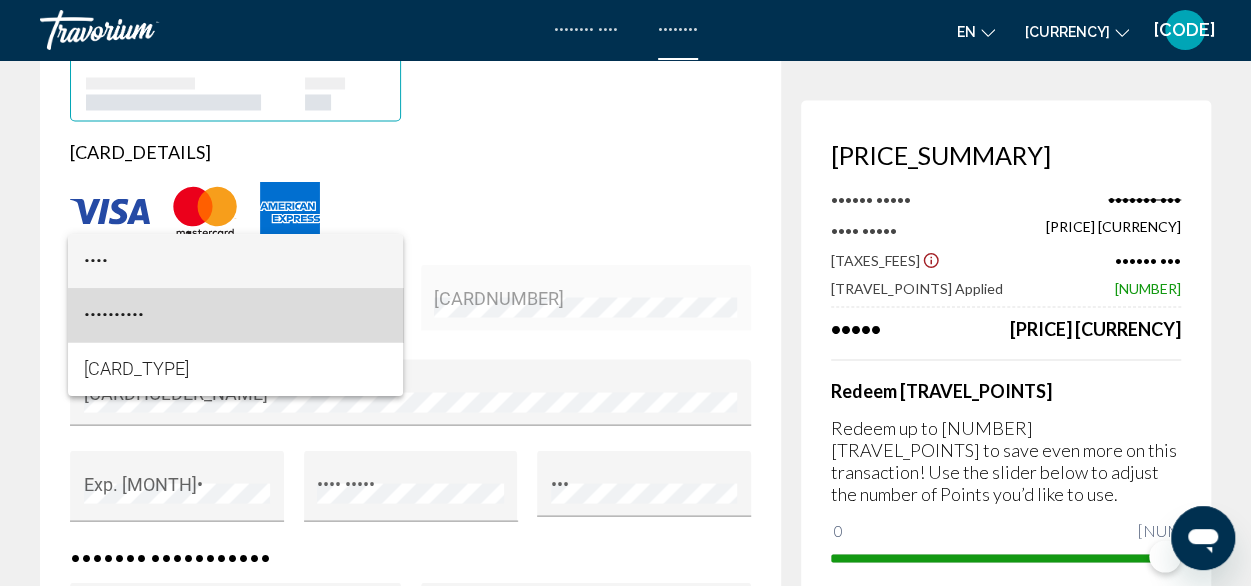 click on "••••••••••" at bounding box center (235, 315) 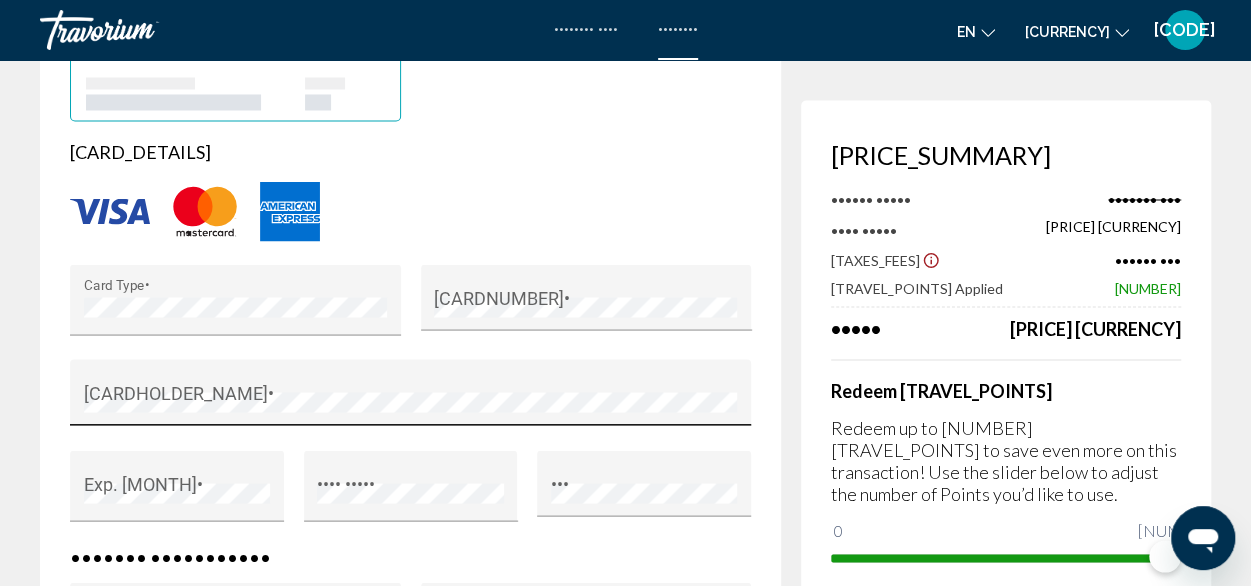 click on "•••••••••• ••••  •" at bounding box center [411, 398] 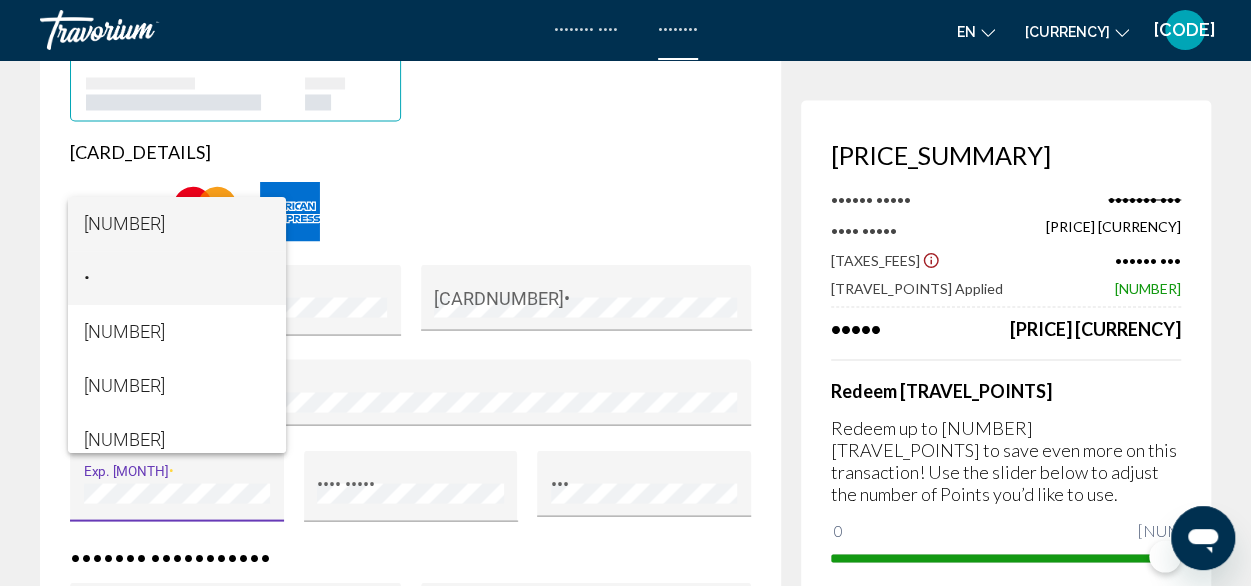 click on "•" at bounding box center (177, 278) 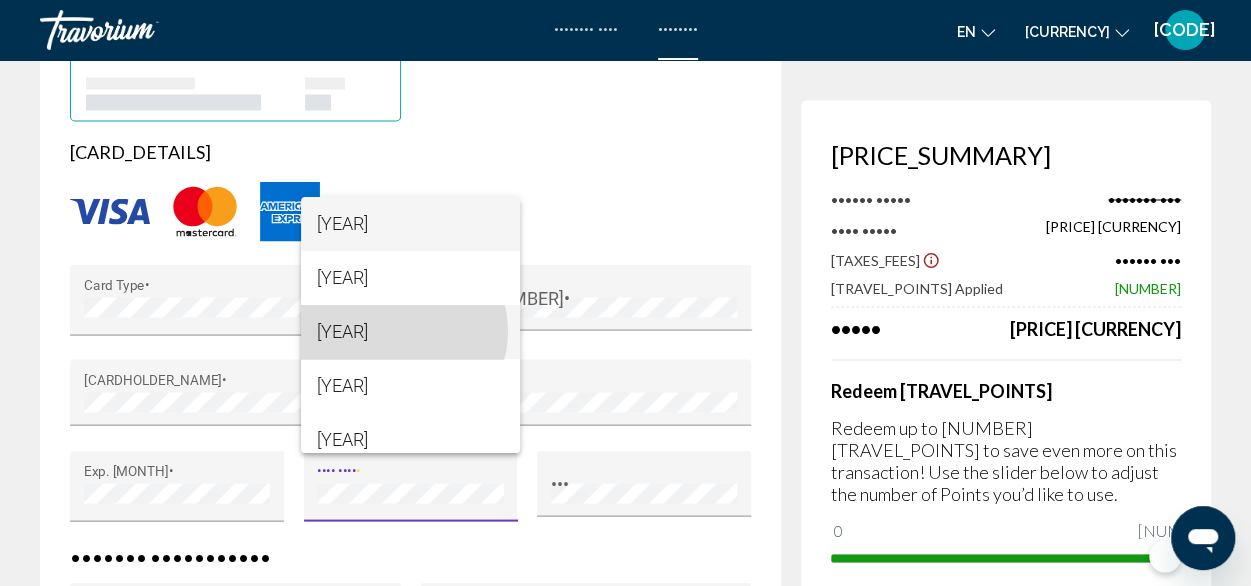 click on "[YEAR]" at bounding box center (410, 332) 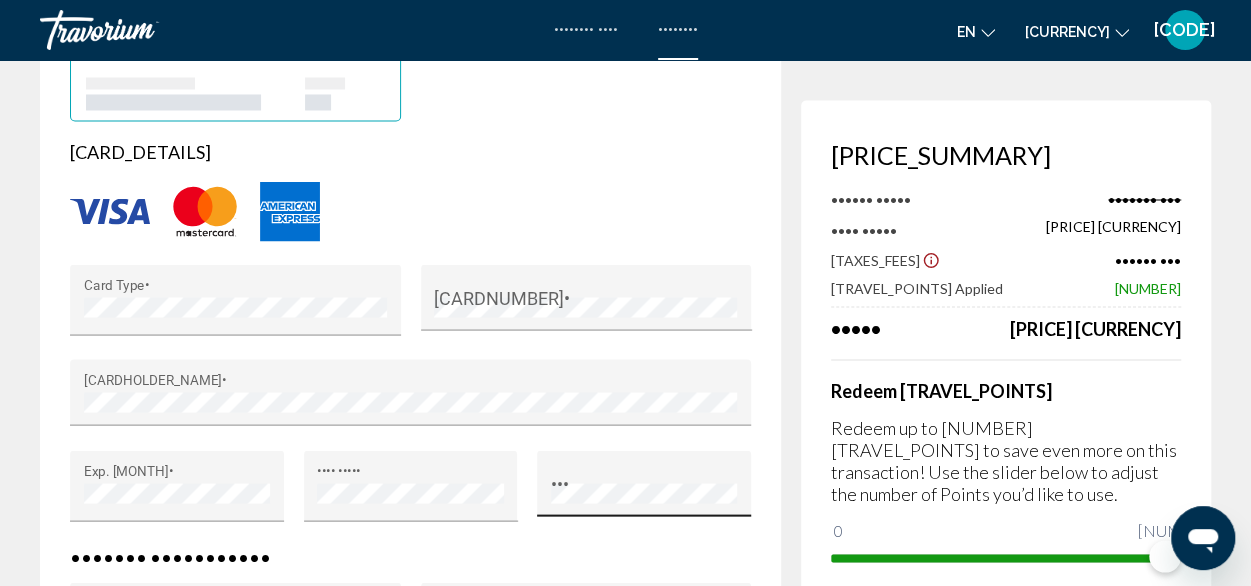 click on "•••" at bounding box center (644, 489) 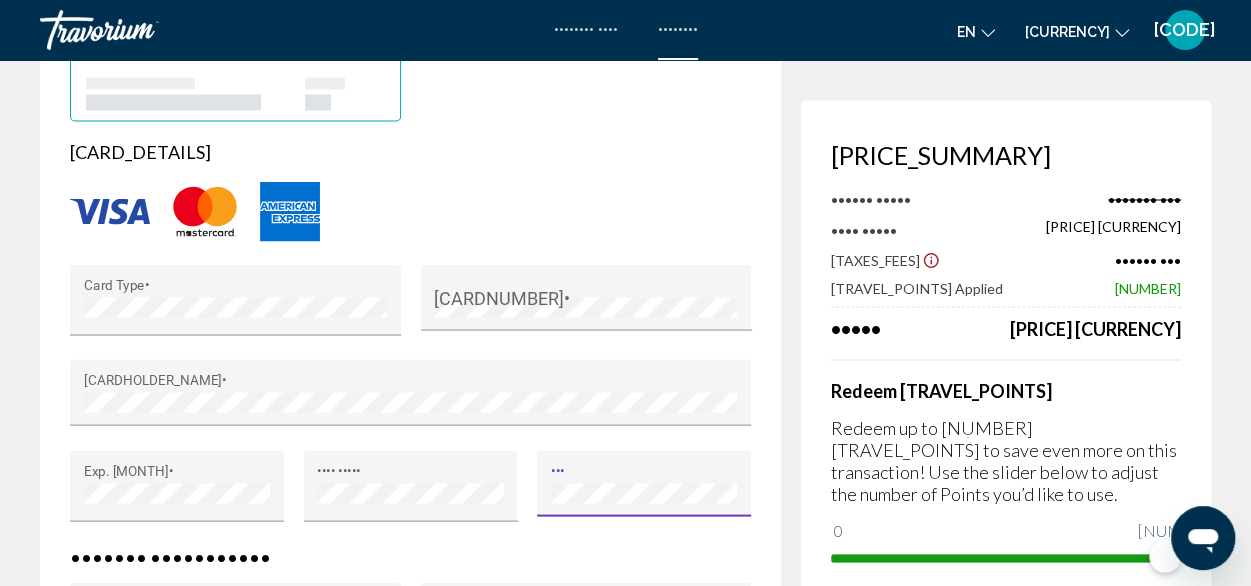 scroll, scrollTop: 1845, scrollLeft: 0, axis: vertical 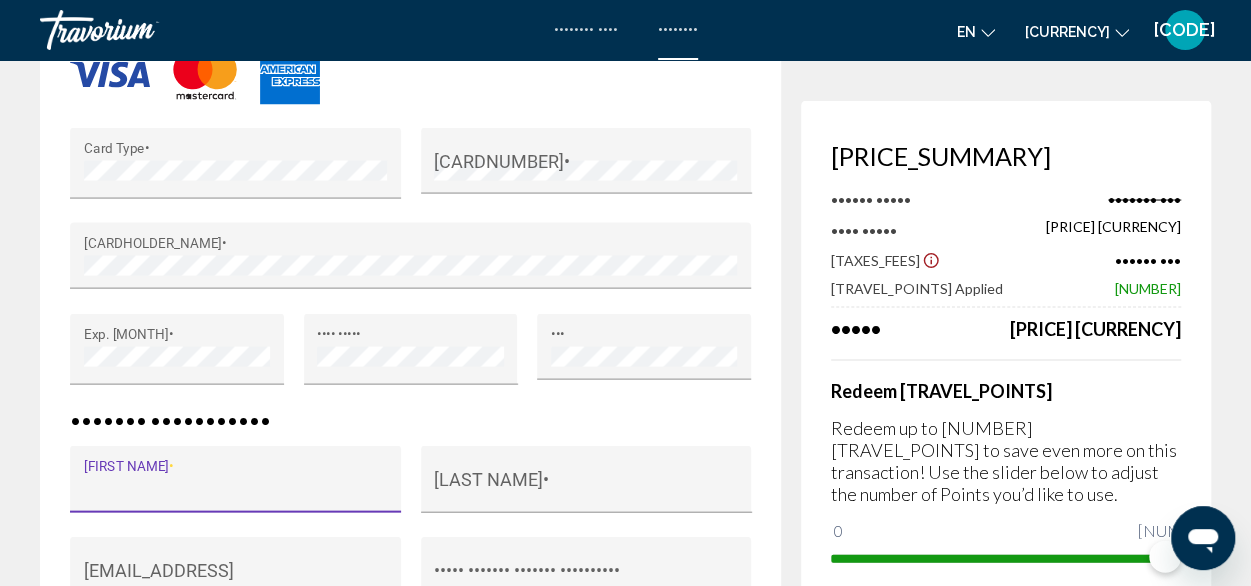 click on "[FIRST NAME]  *" at bounding box center [236, 488] 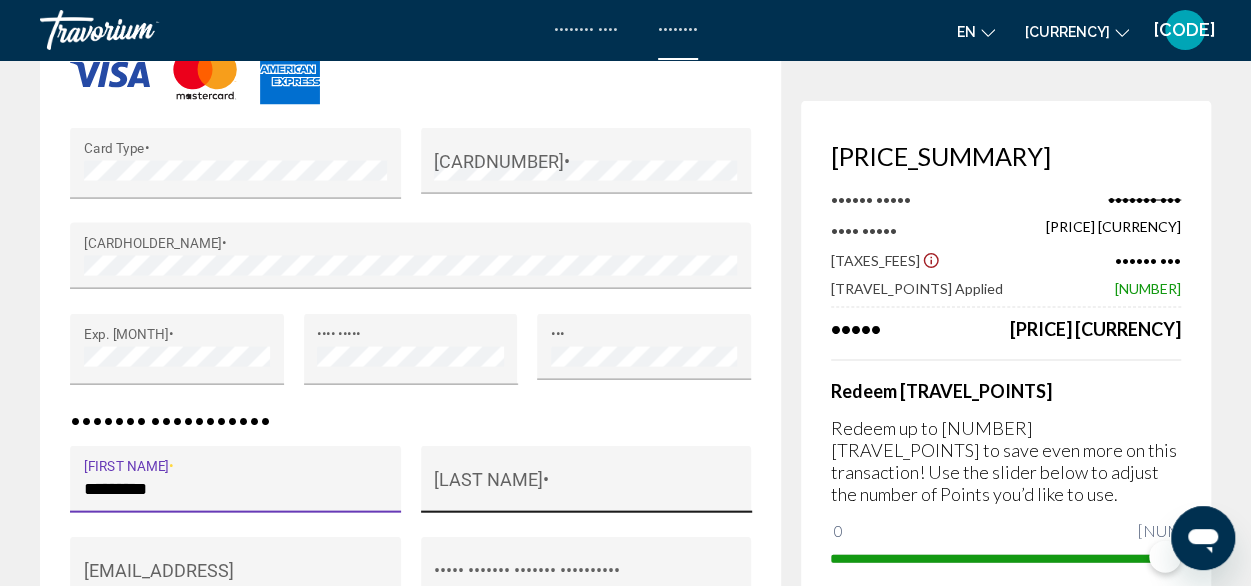 type on "*********" 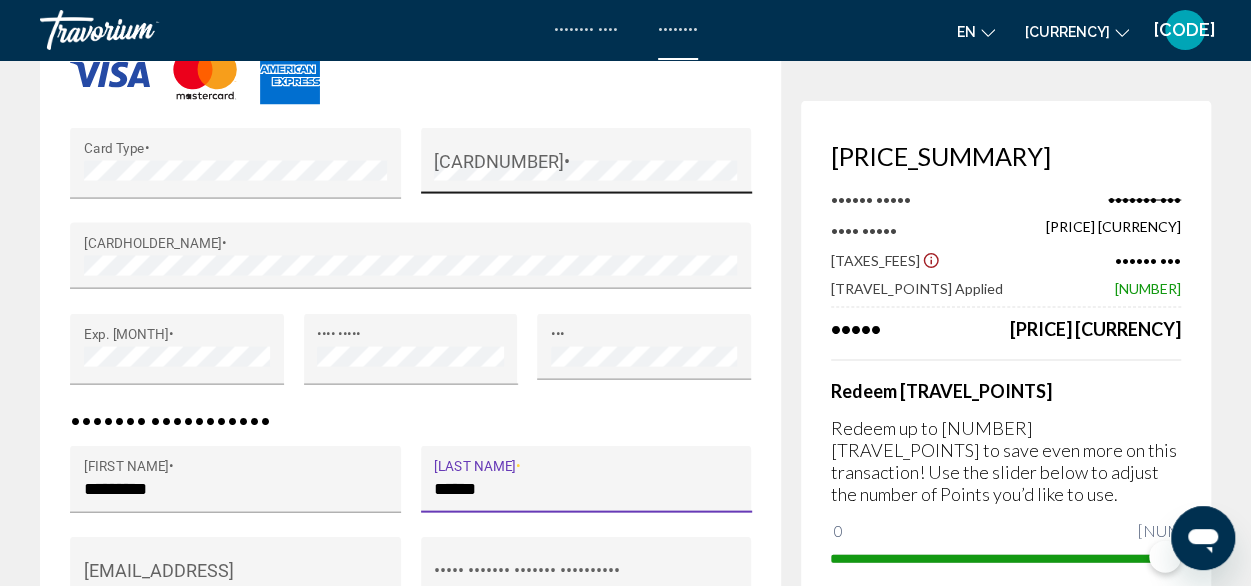 type on "******" 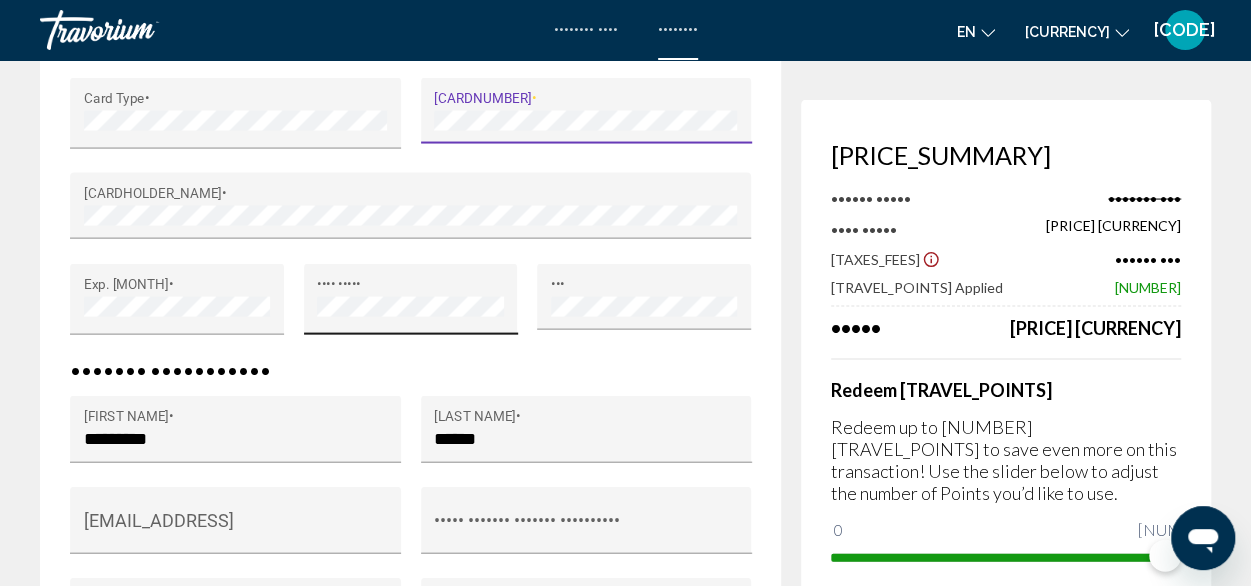 scroll, scrollTop: 1927, scrollLeft: 0, axis: vertical 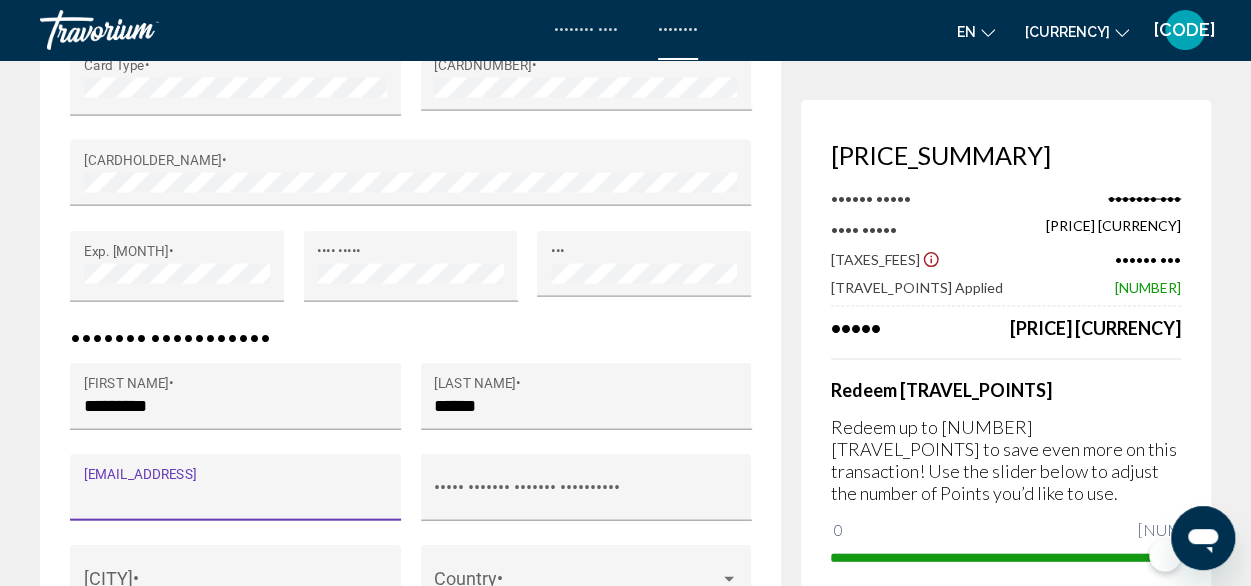 click on "[EMAIL_ADDRESS]" at bounding box center [236, 497] 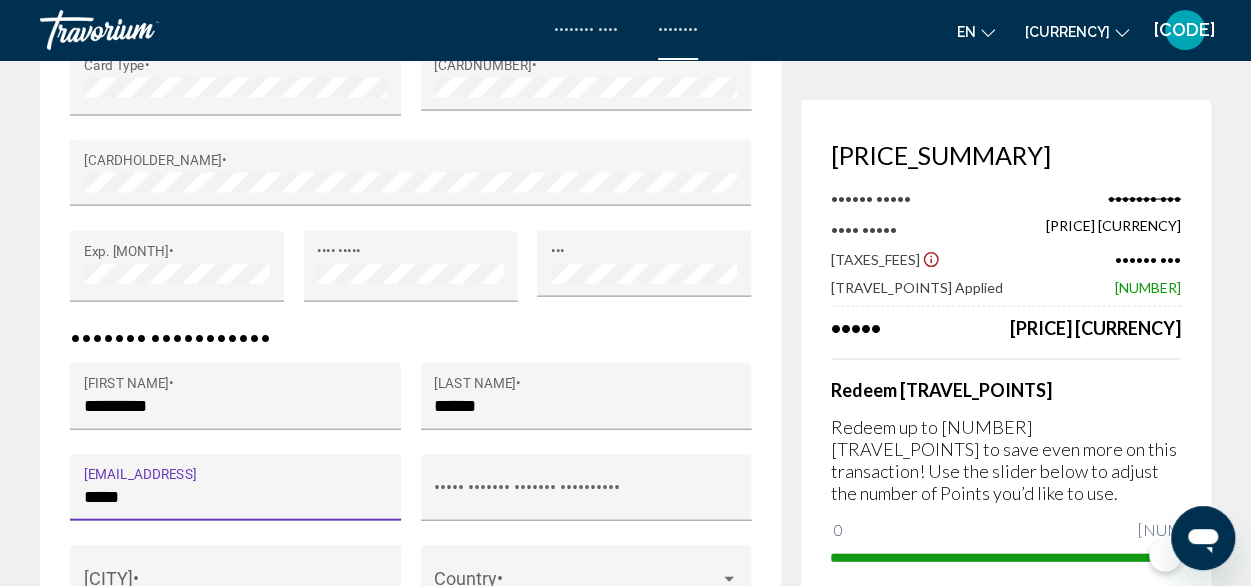 type on "*****" 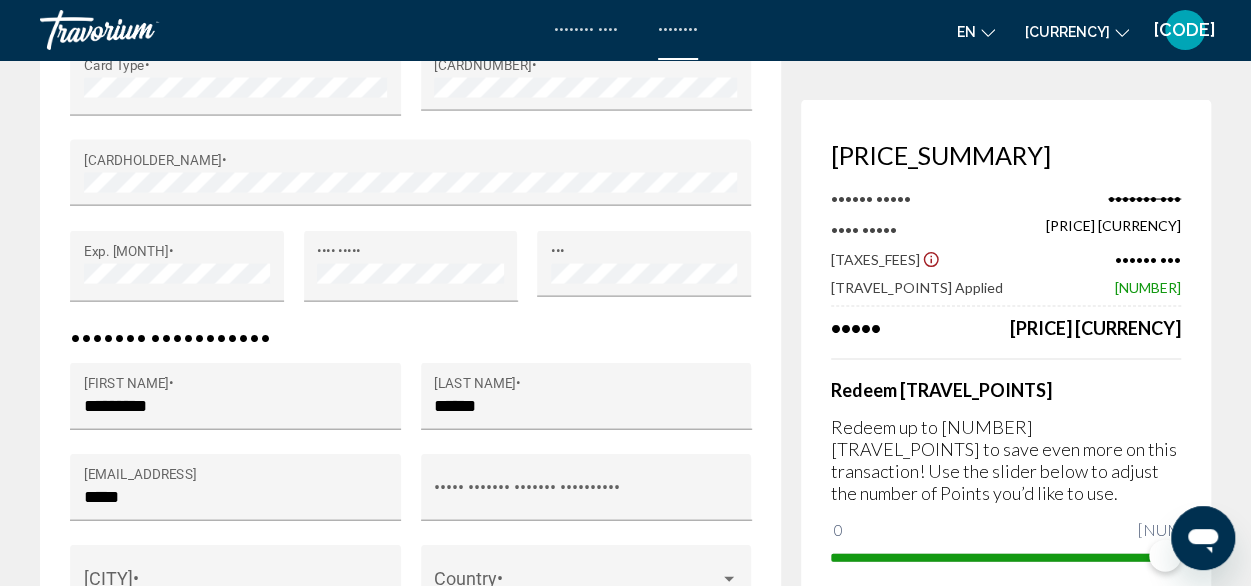click on "[CITY]  *" at bounding box center (236, 584) 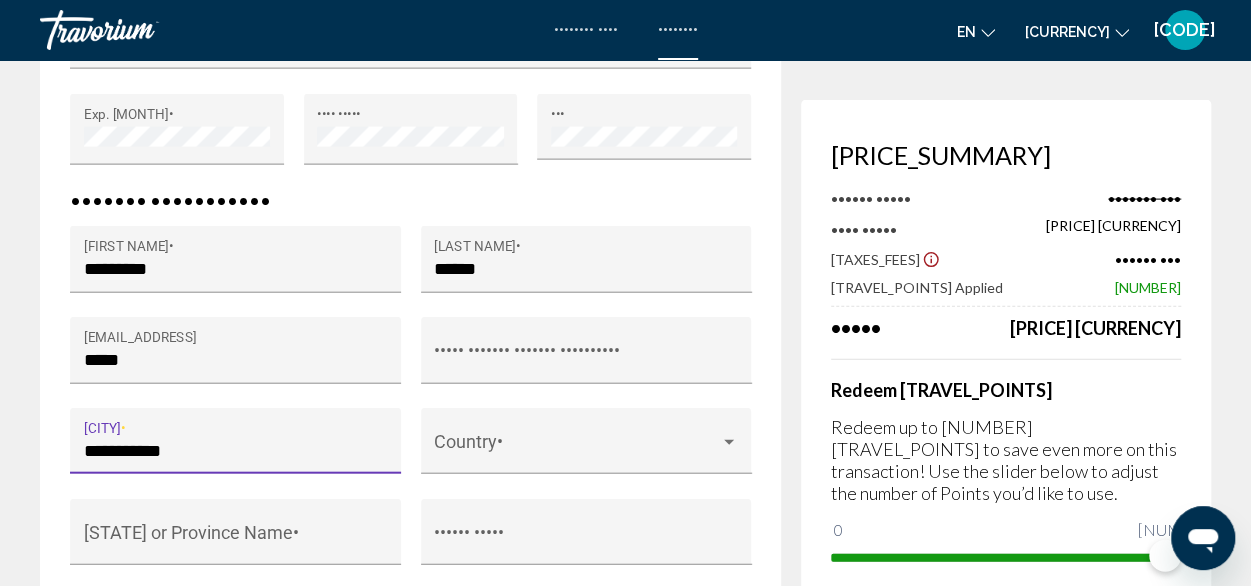 scroll, scrollTop: 2065, scrollLeft: 0, axis: vertical 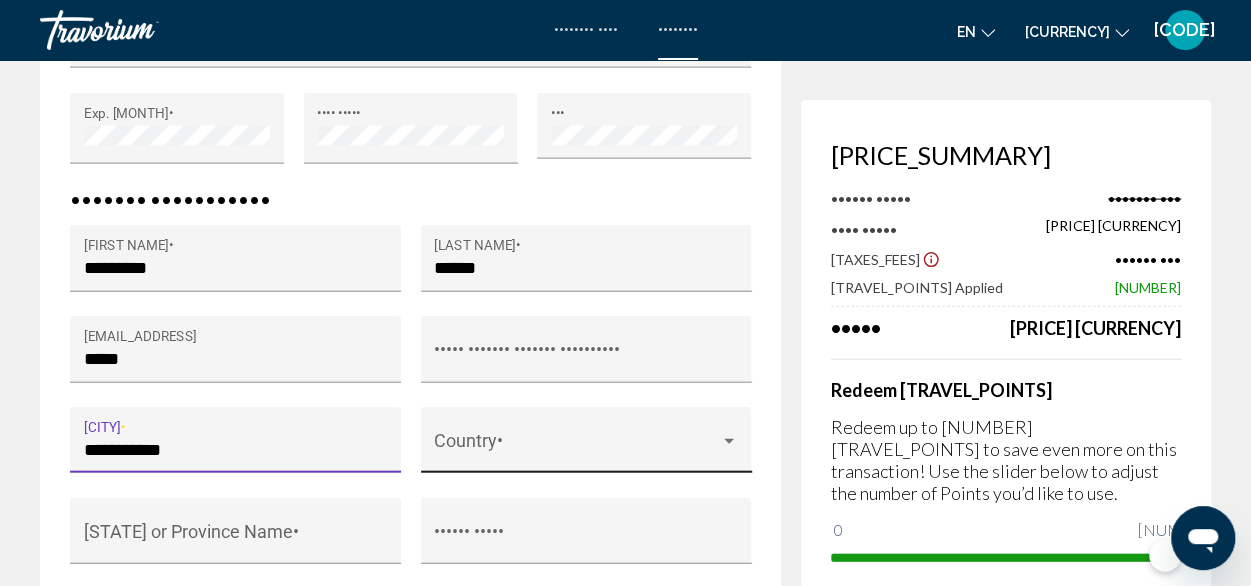 type on "•••••••••••" 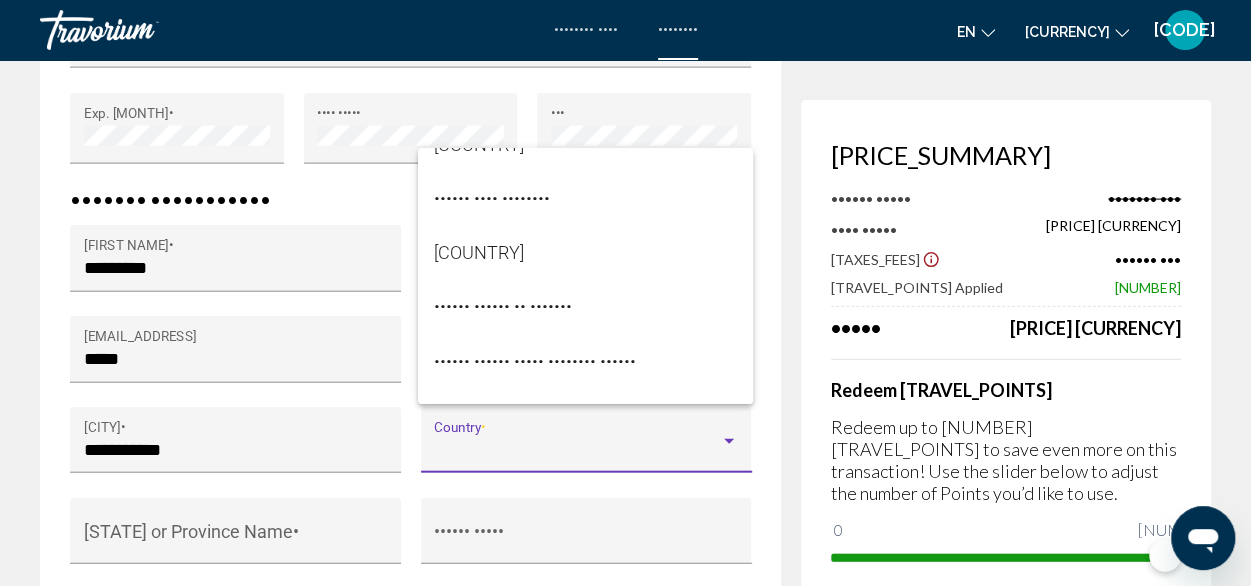 scroll, scrollTop: 13026, scrollLeft: 0, axis: vertical 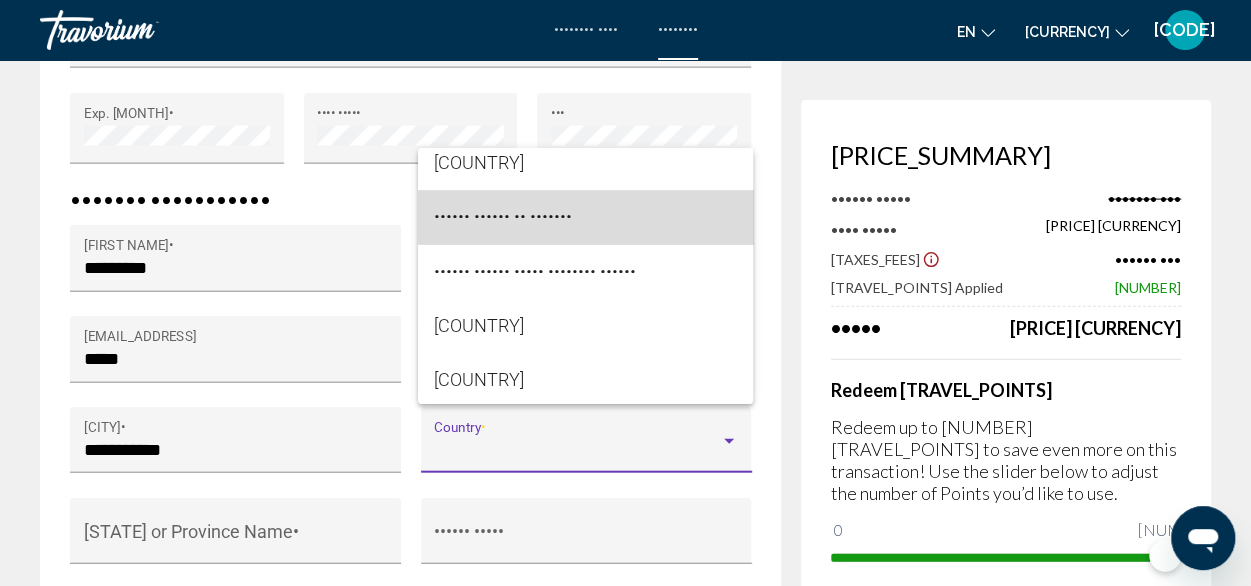 click on "•••••• •••••• •• •••••••" at bounding box center (585, 217) 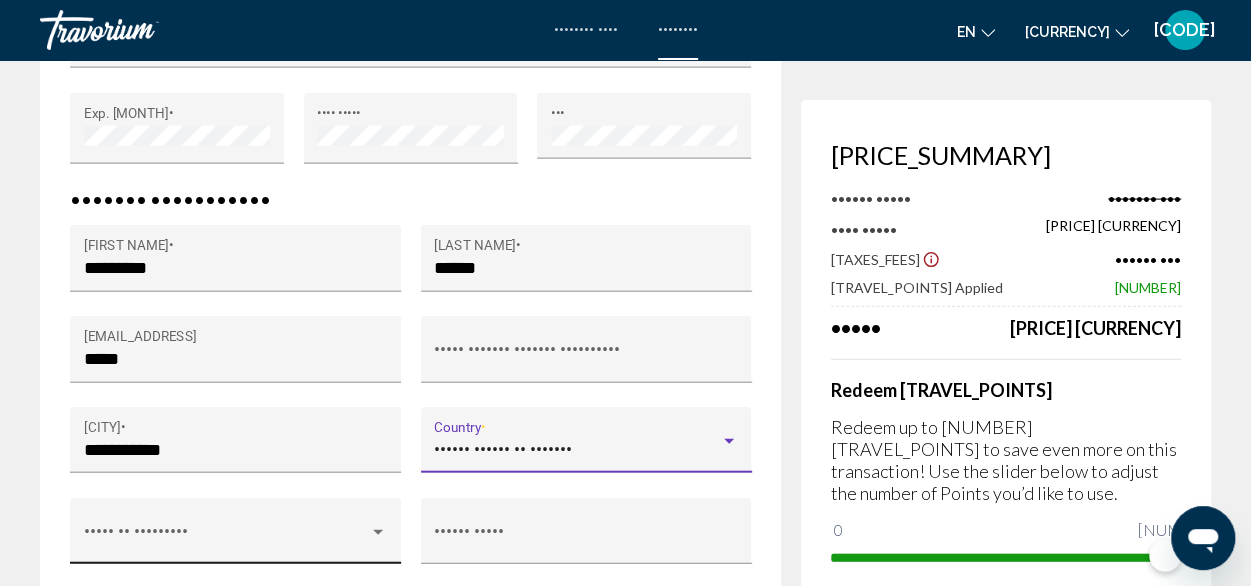 click at bounding box center [227, 541] 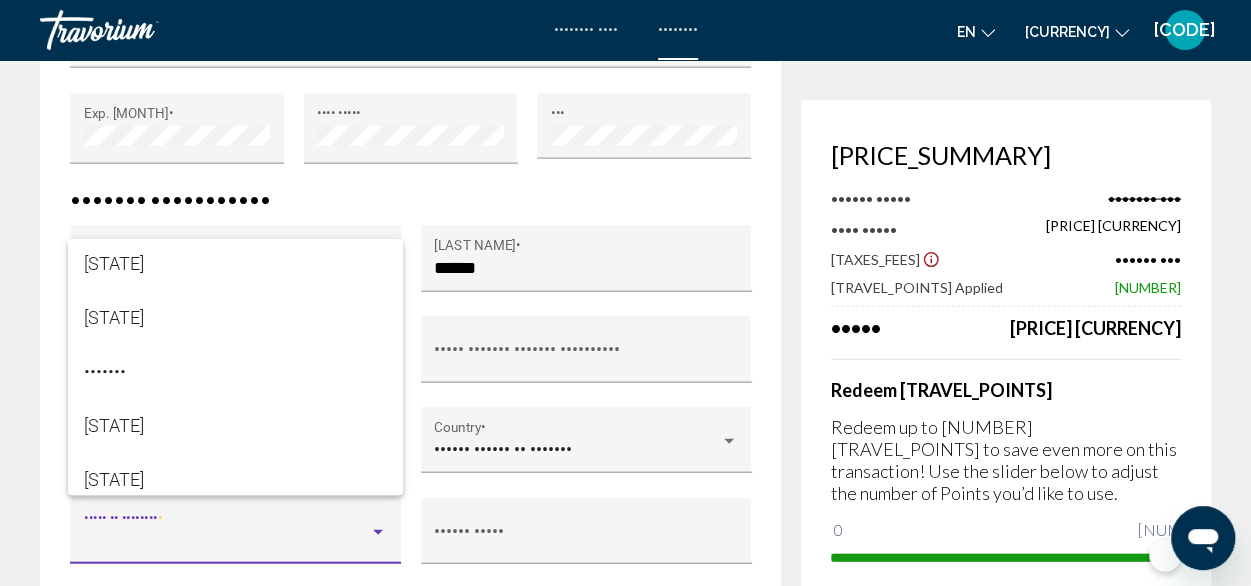 scroll, scrollTop: 1272, scrollLeft: 0, axis: vertical 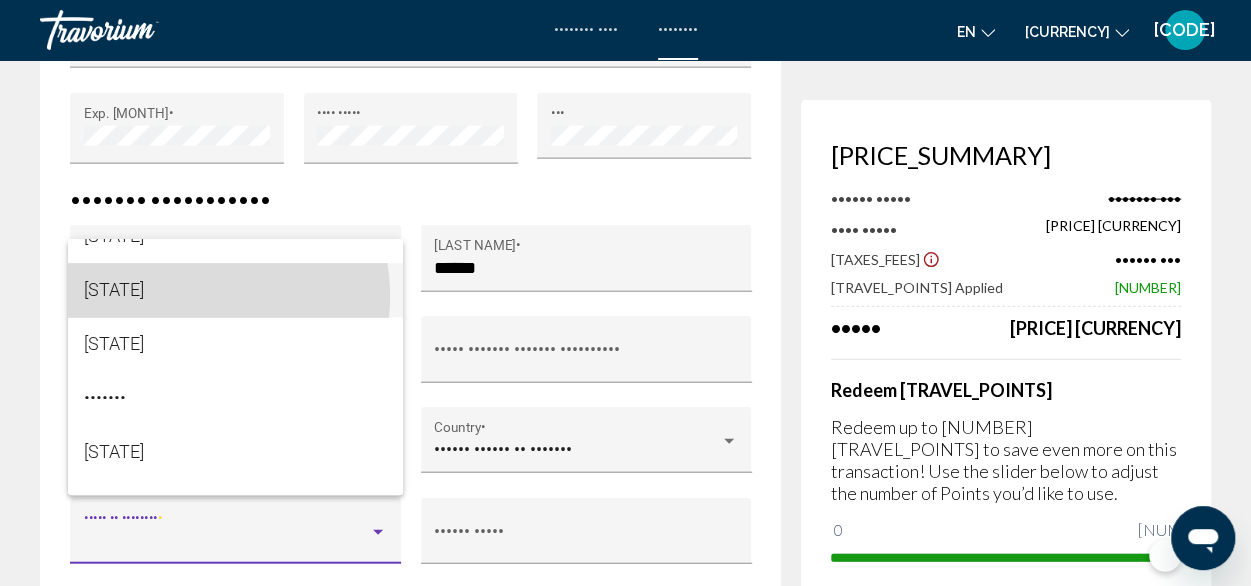 click on "[STATE]" at bounding box center (235, 290) 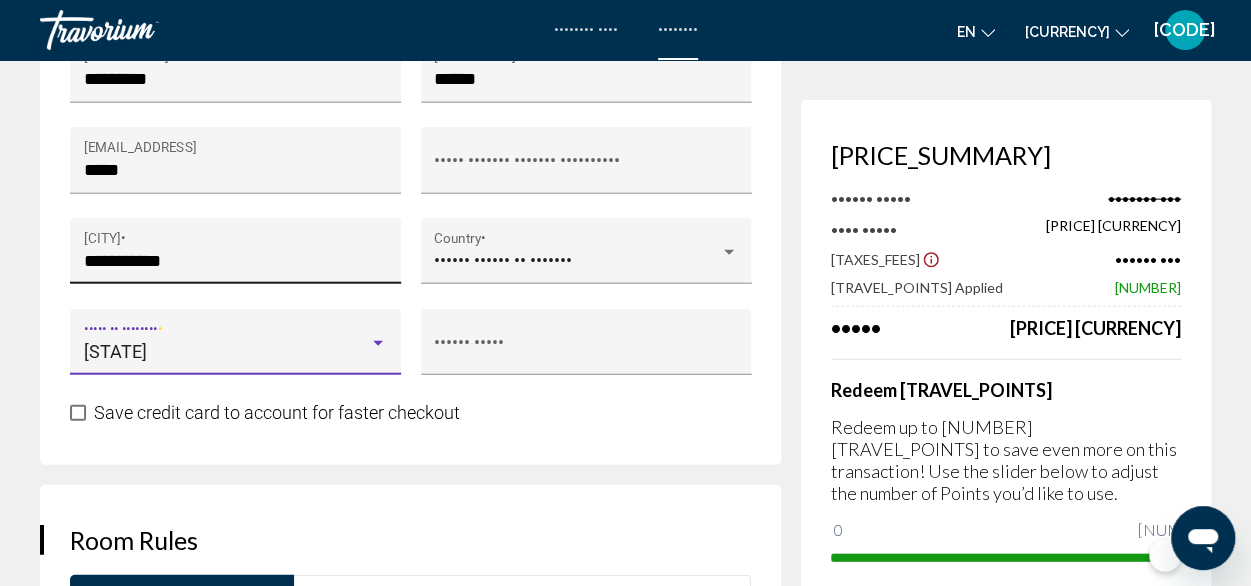scroll, scrollTop: 2252, scrollLeft: 0, axis: vertical 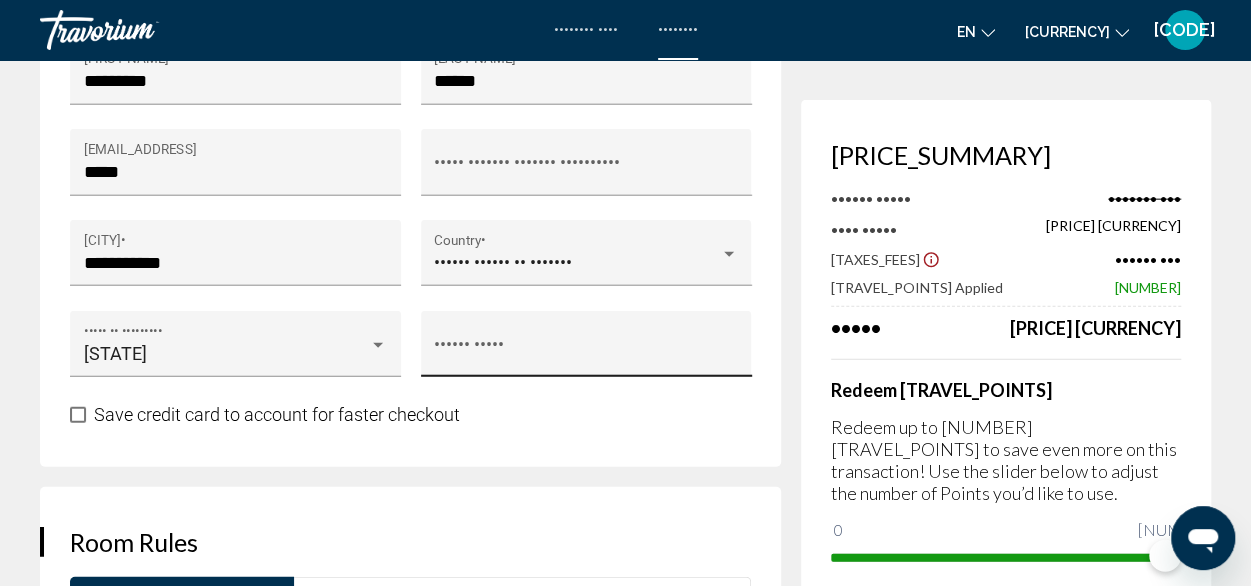 click on "[POSTAL_CODE] *" at bounding box center (586, 350) 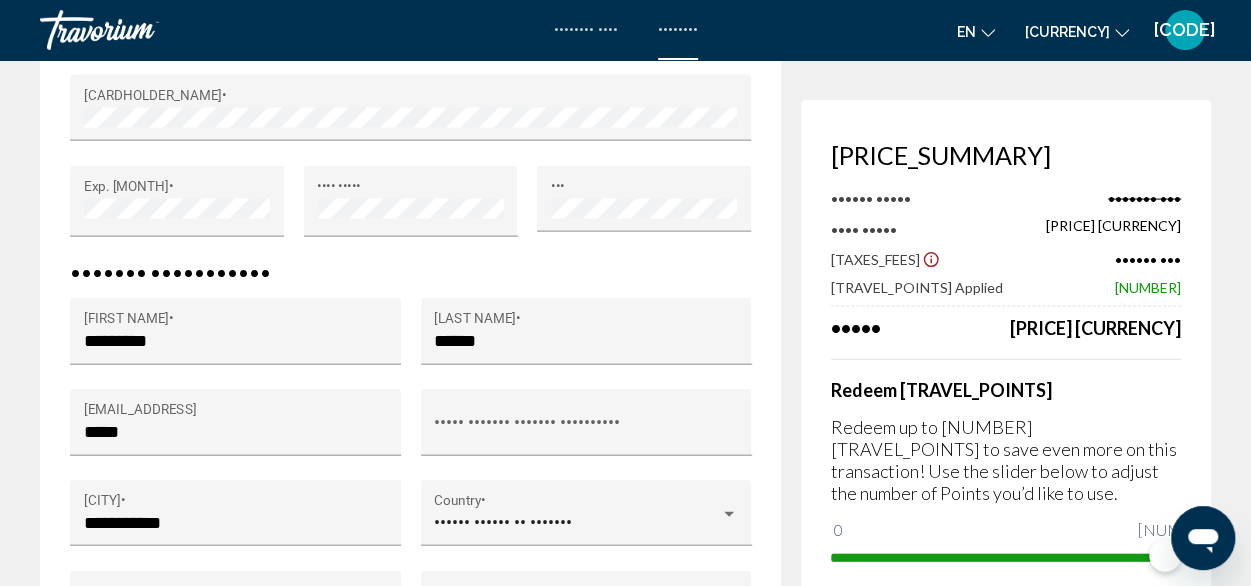 scroll, scrollTop: 1993, scrollLeft: 0, axis: vertical 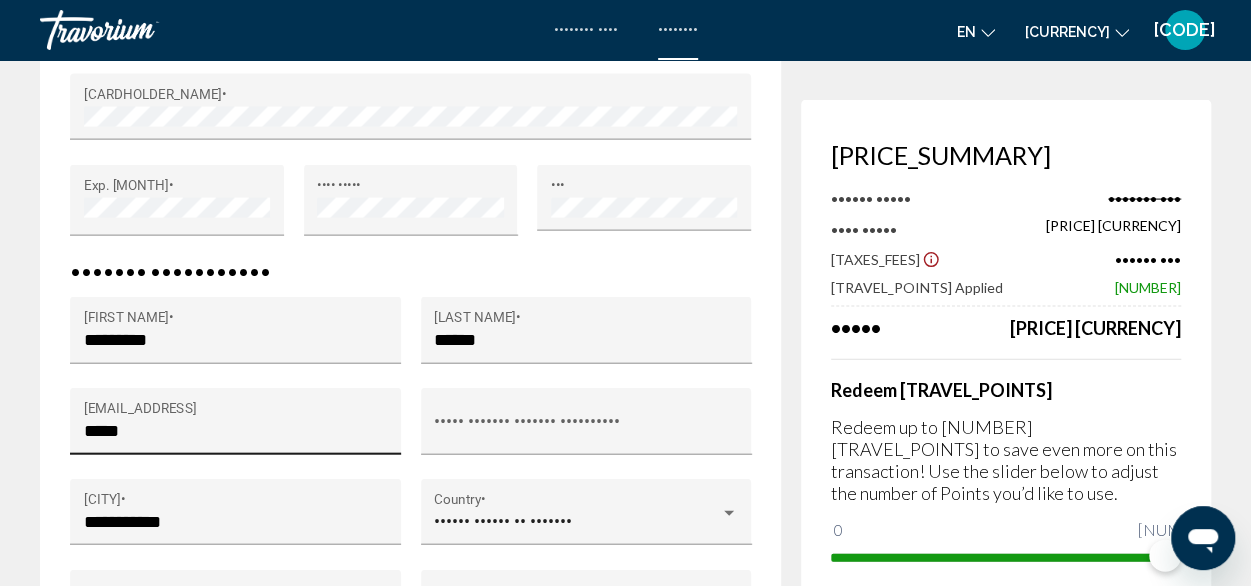 type on "*****" 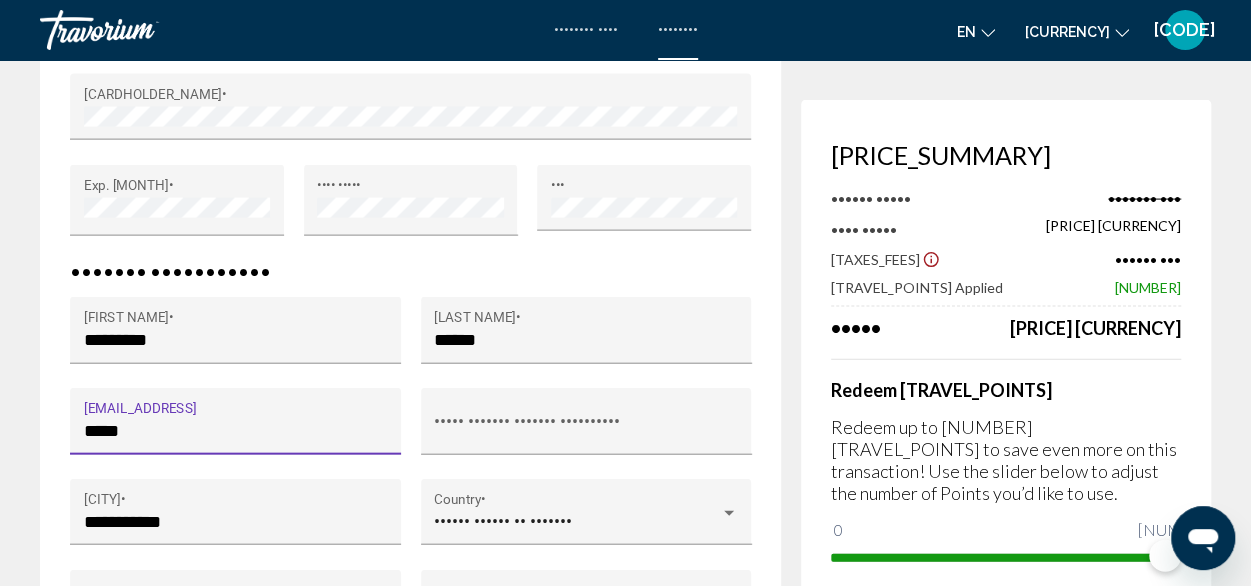 click on "*****" at bounding box center (236, 431) 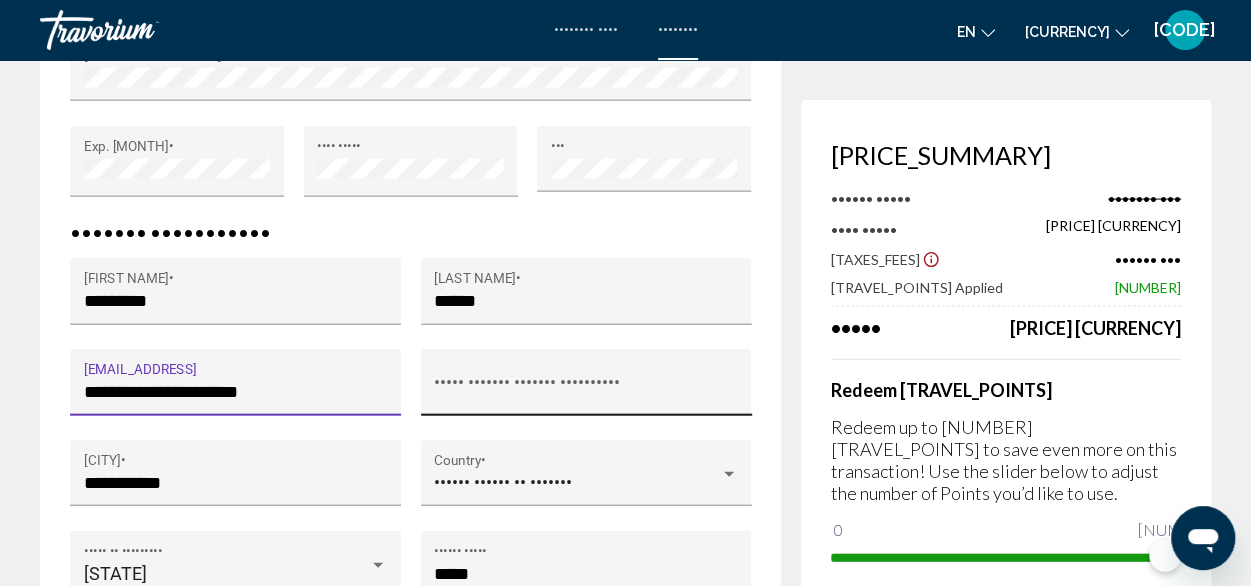 scroll, scrollTop: 2038, scrollLeft: 0, axis: vertical 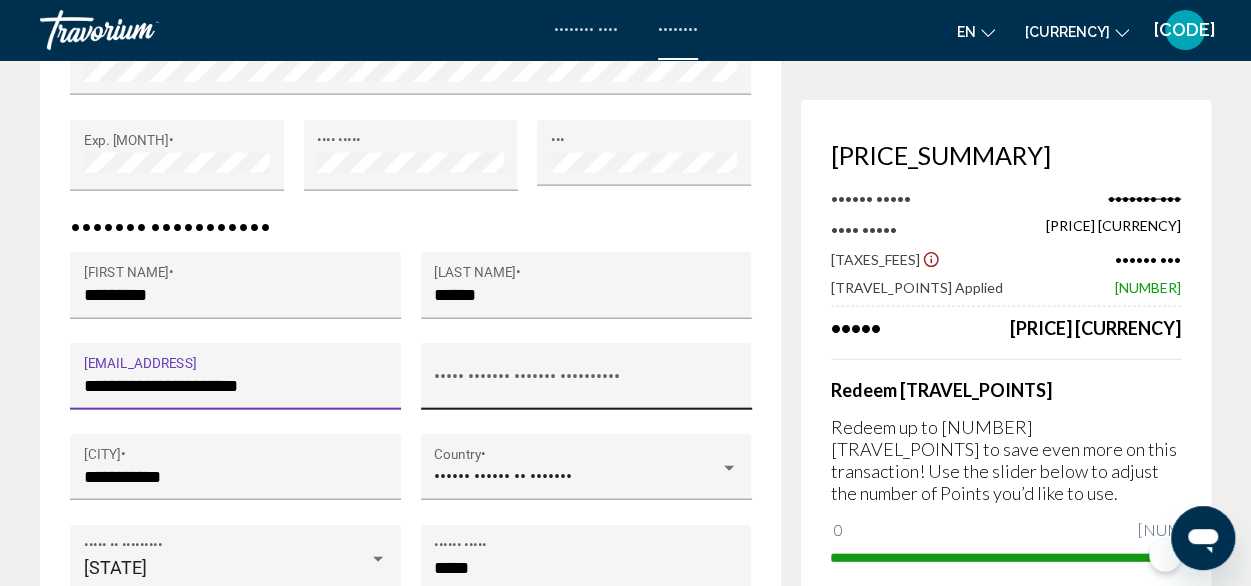 type on "**********" 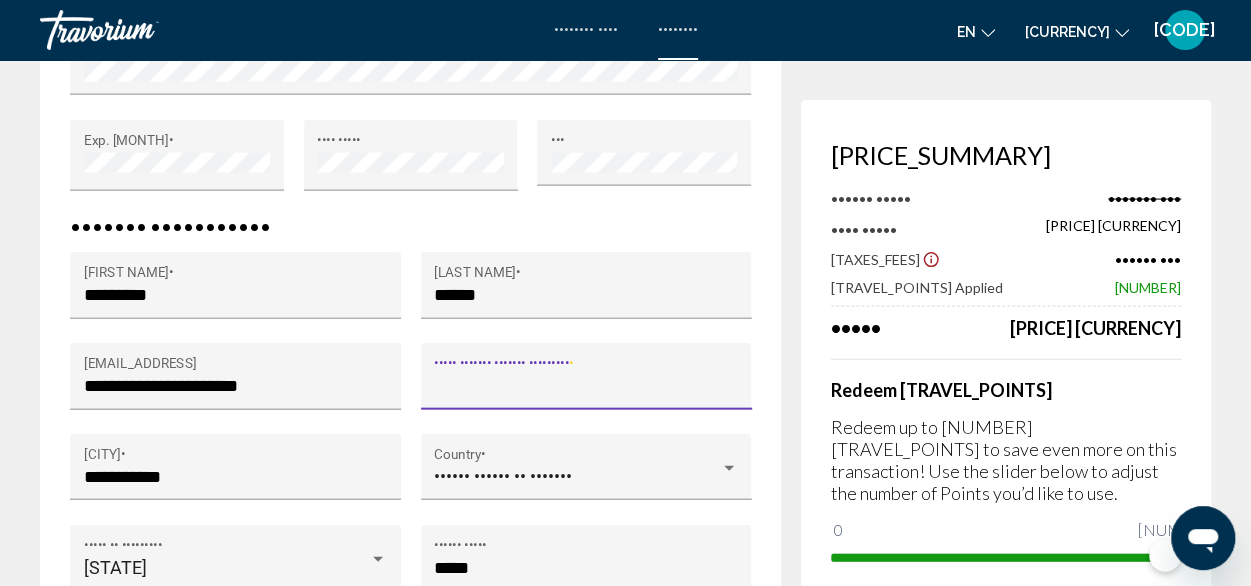 click on "[ADDRESS] [ADDRESS] [ADDRESS] *" at bounding box center (586, 386) 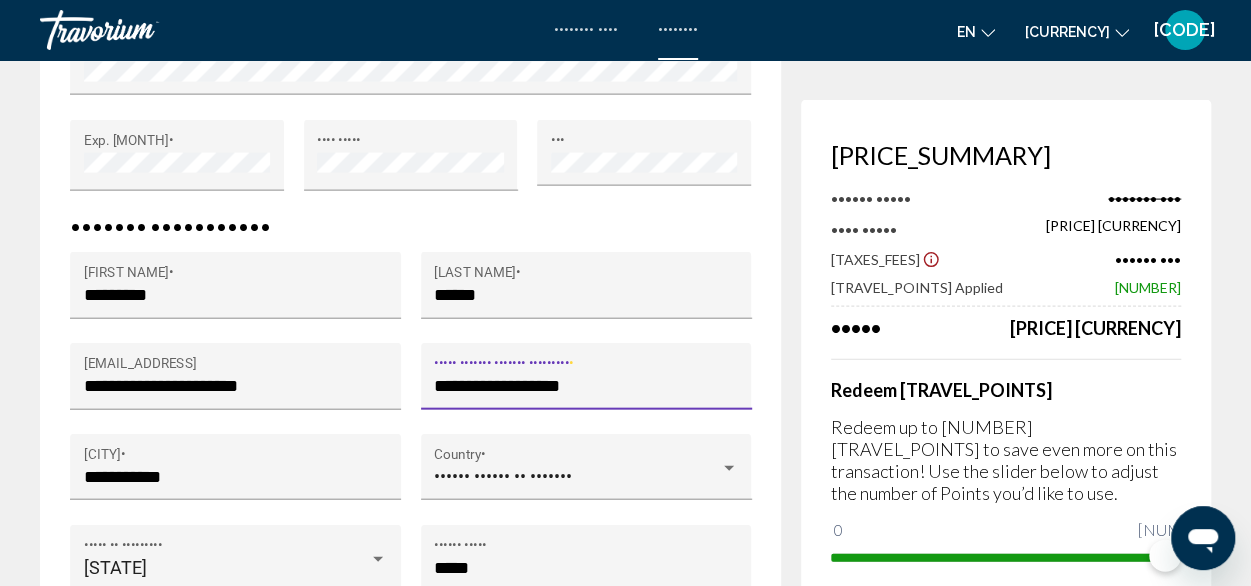 scroll, scrollTop: 0, scrollLeft: 0, axis: both 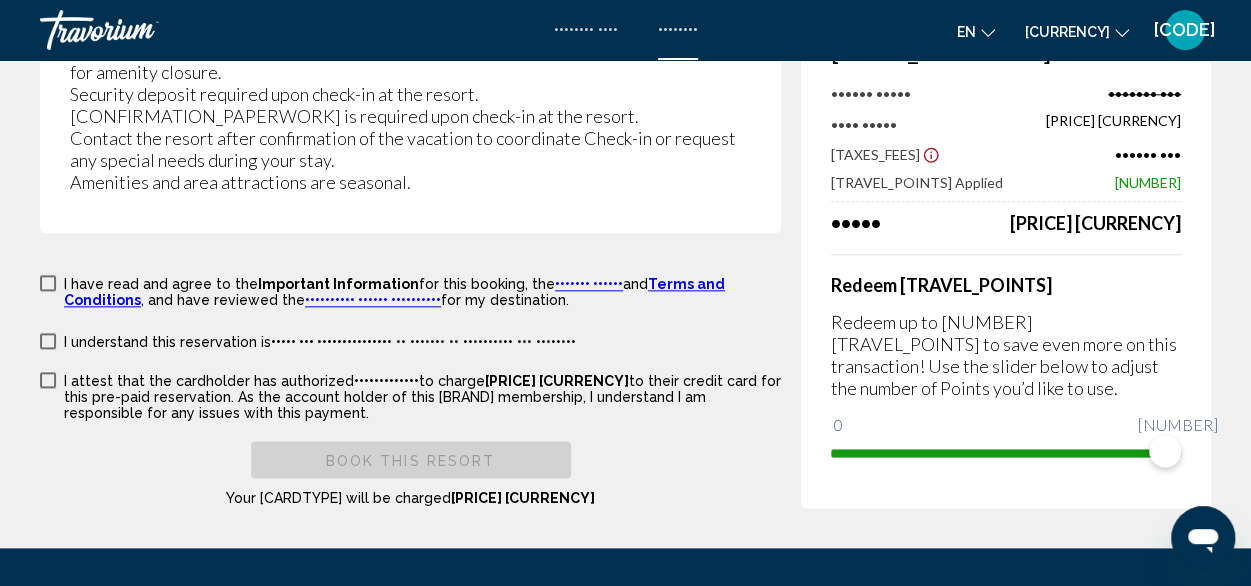 type on "**********" 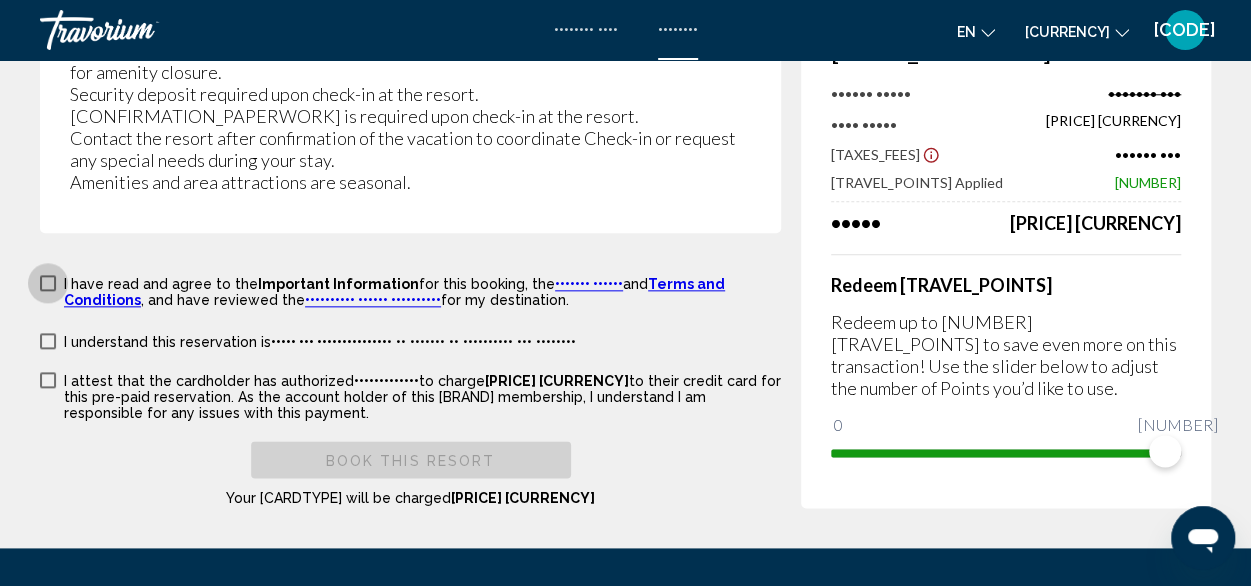 scroll, scrollTop: 0, scrollLeft: 0, axis: both 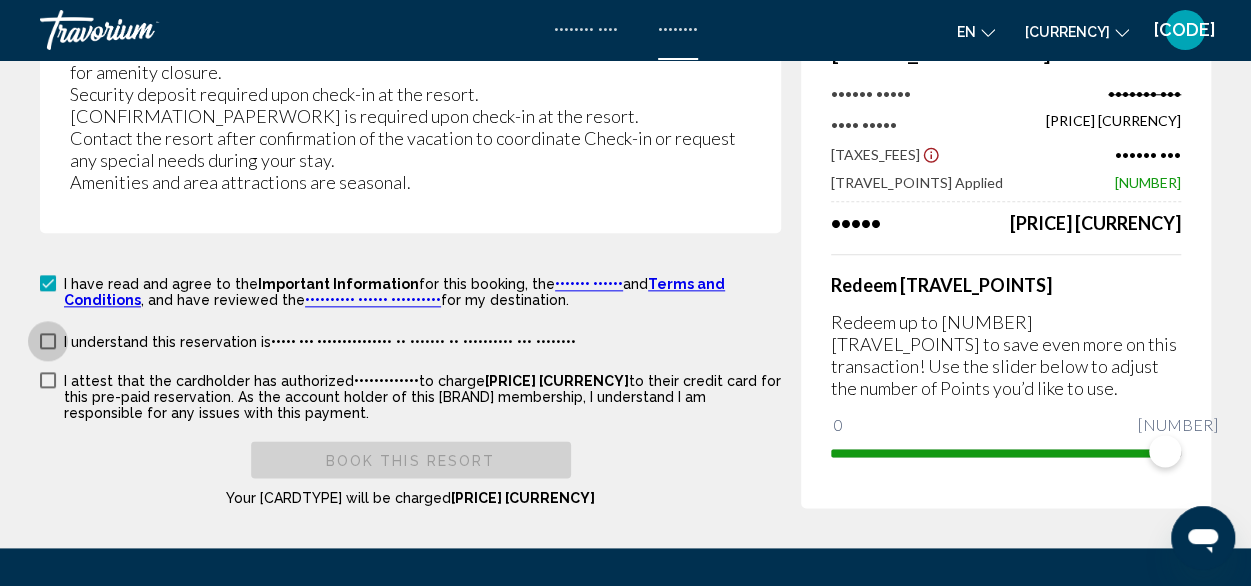 click at bounding box center (48, 341) 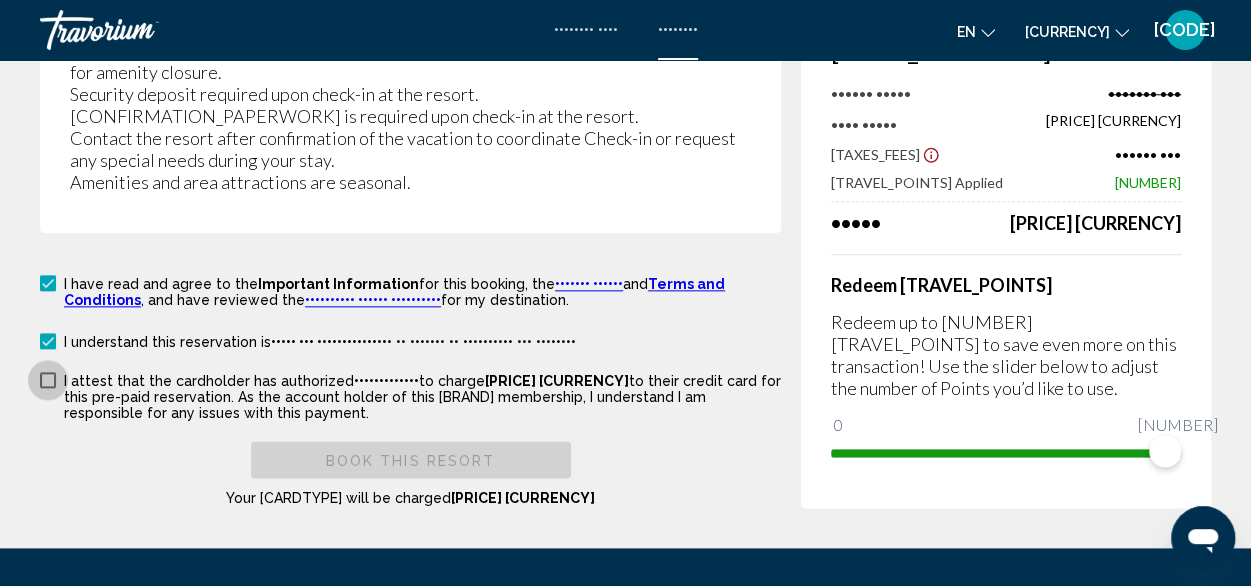 click at bounding box center (48, 380) 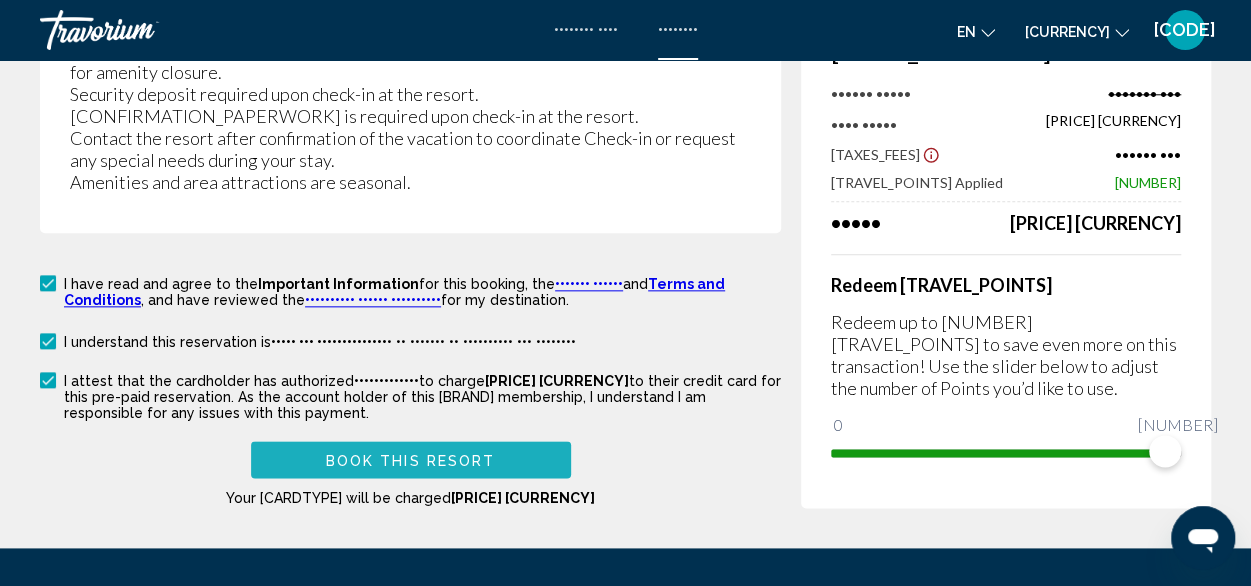 click on "Book this Resort" at bounding box center [411, 459] 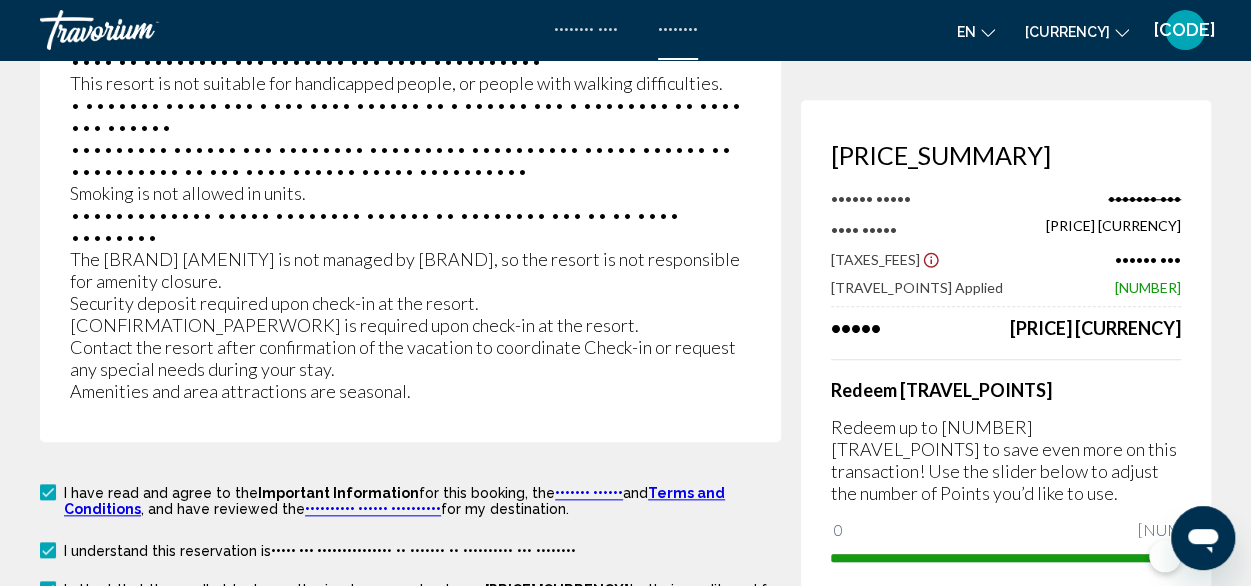 scroll, scrollTop: 4667, scrollLeft: 0, axis: vertical 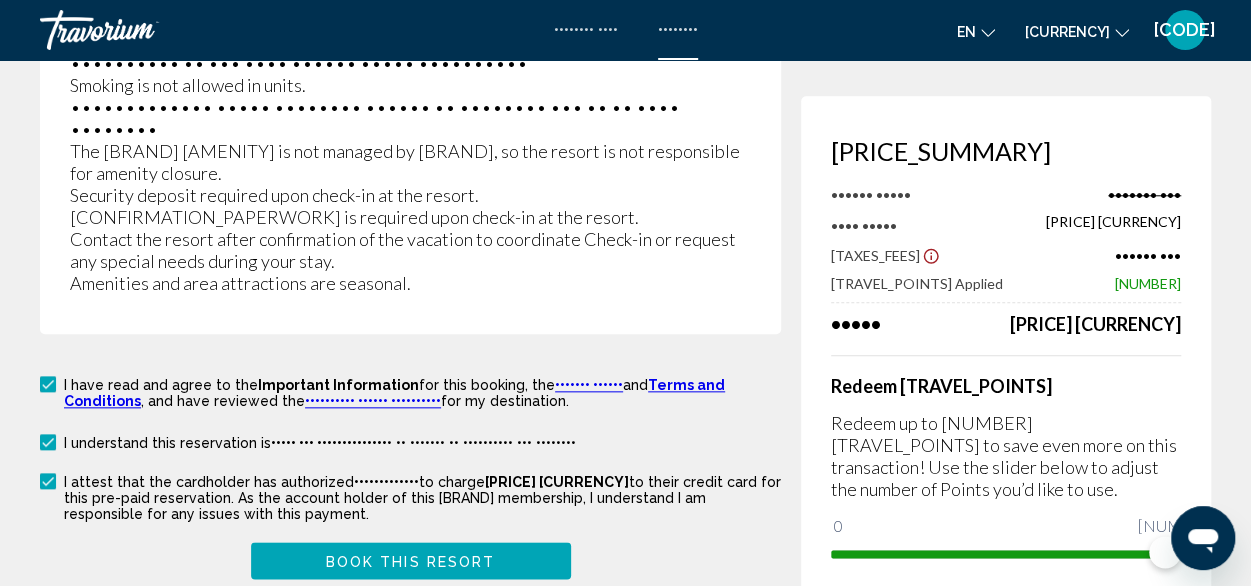 type on "**********" 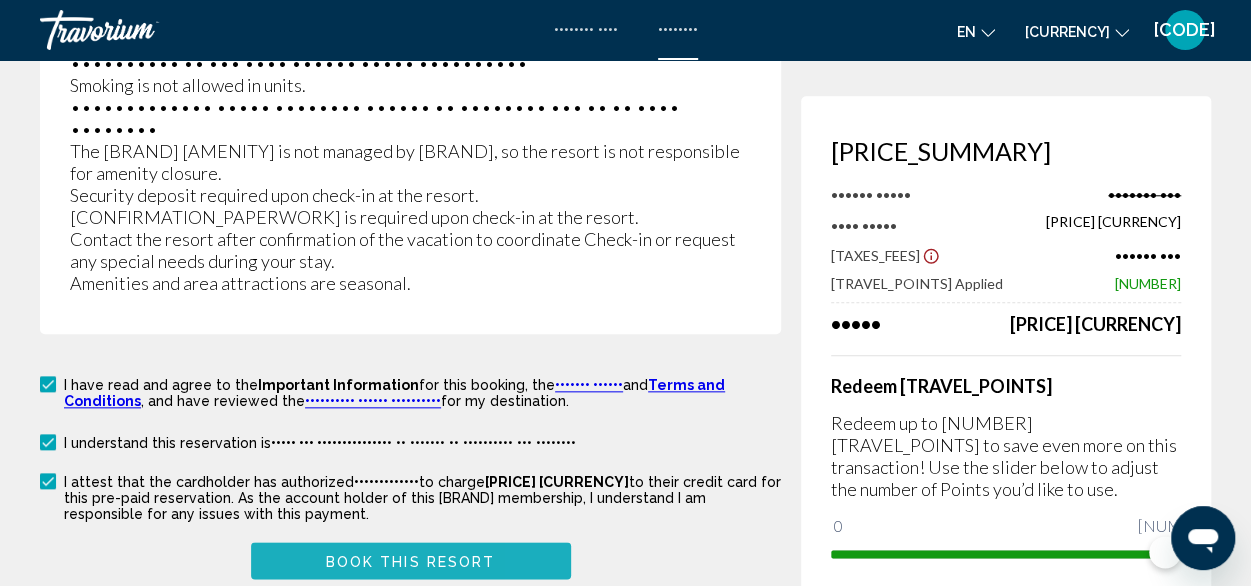 scroll, scrollTop: 4668, scrollLeft: 0, axis: vertical 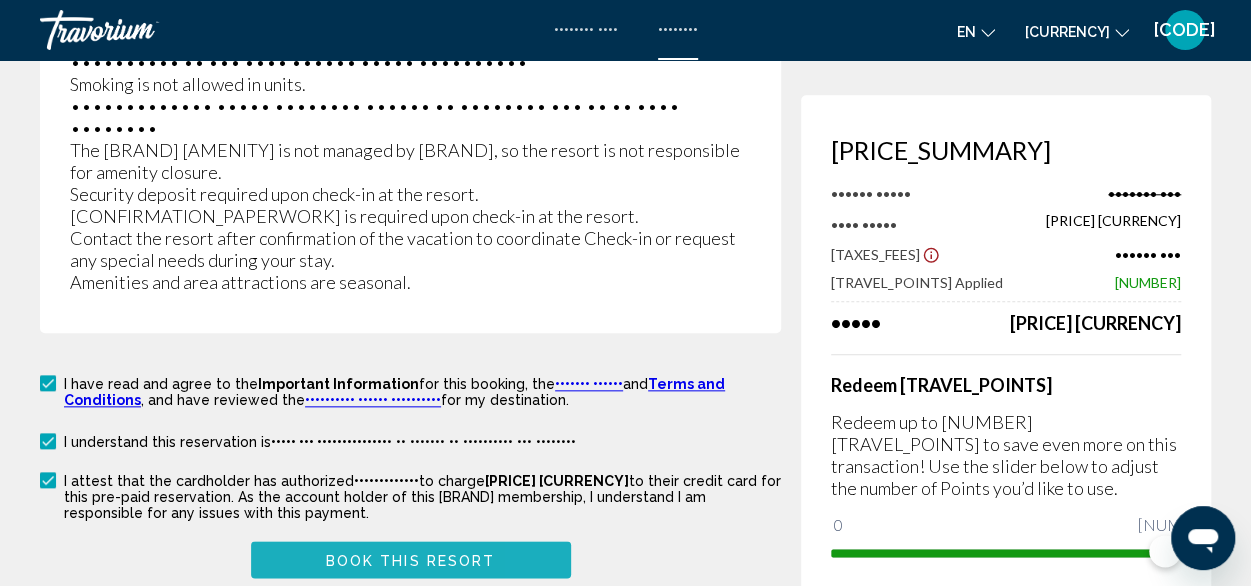 click on "Book this Resort" at bounding box center (411, 559) 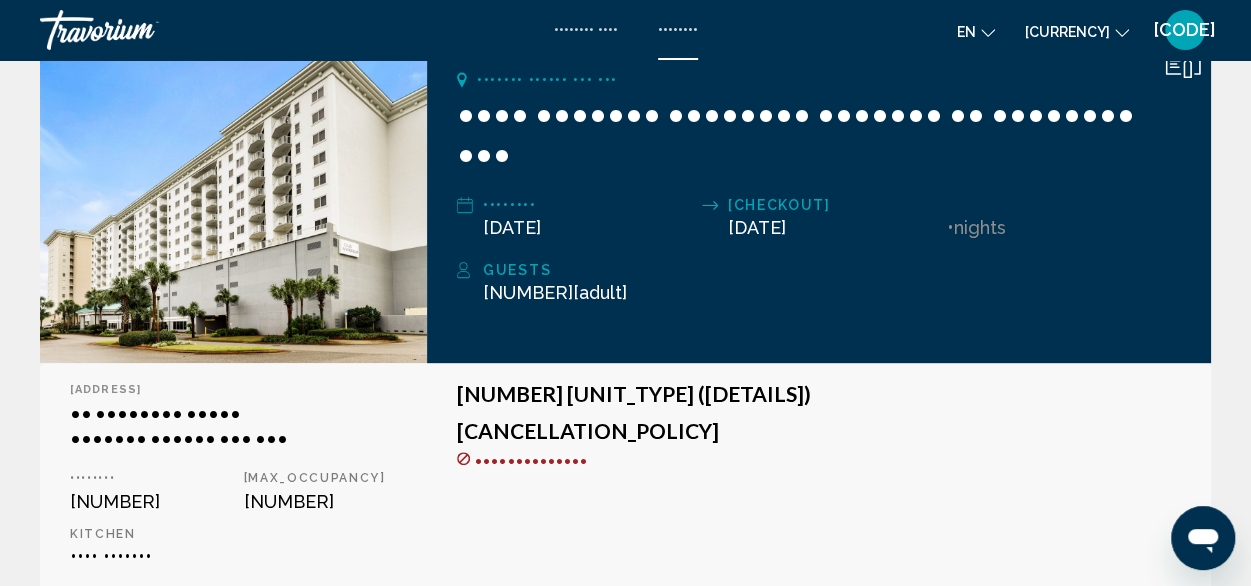 scroll, scrollTop: 290, scrollLeft: 0, axis: vertical 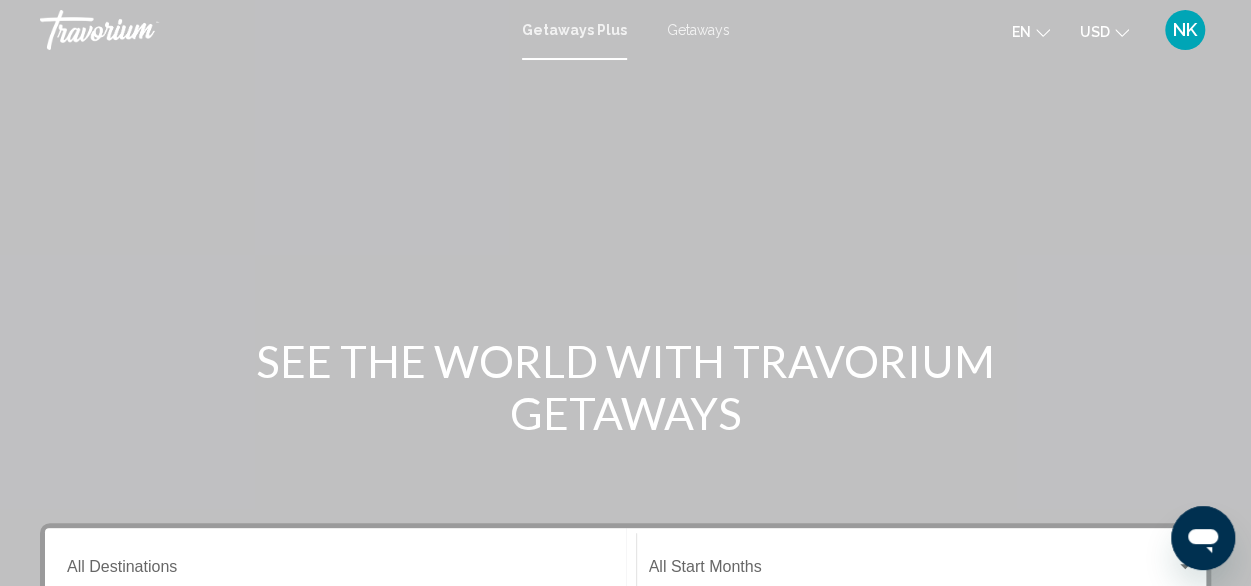 click on "NK" at bounding box center (1185, 30) 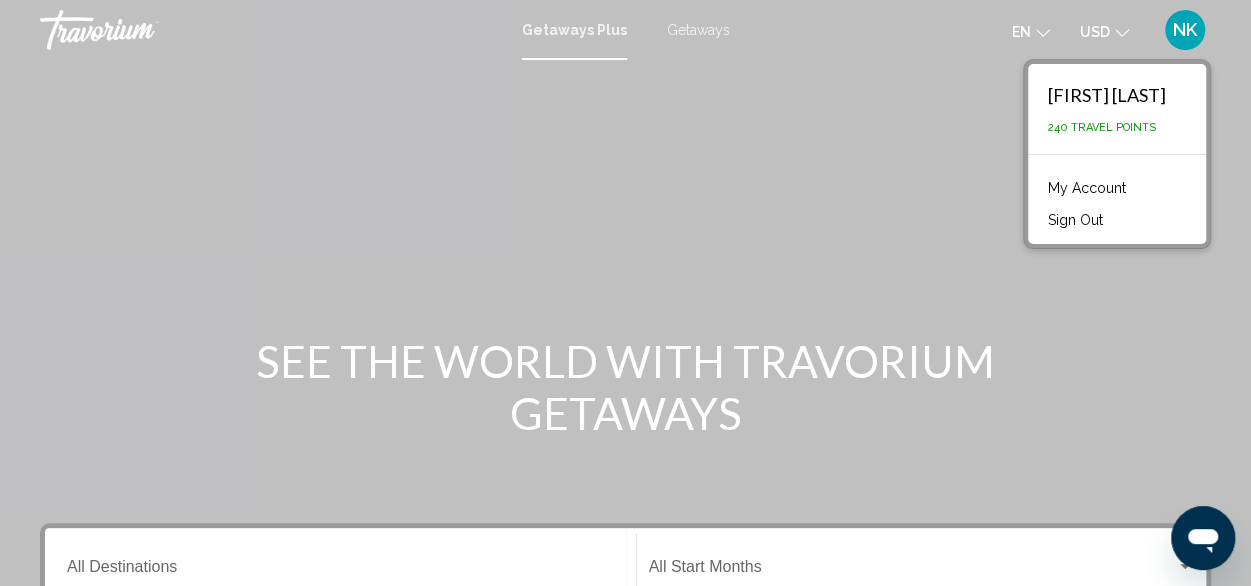 click on "My Account" at bounding box center [1087, 188] 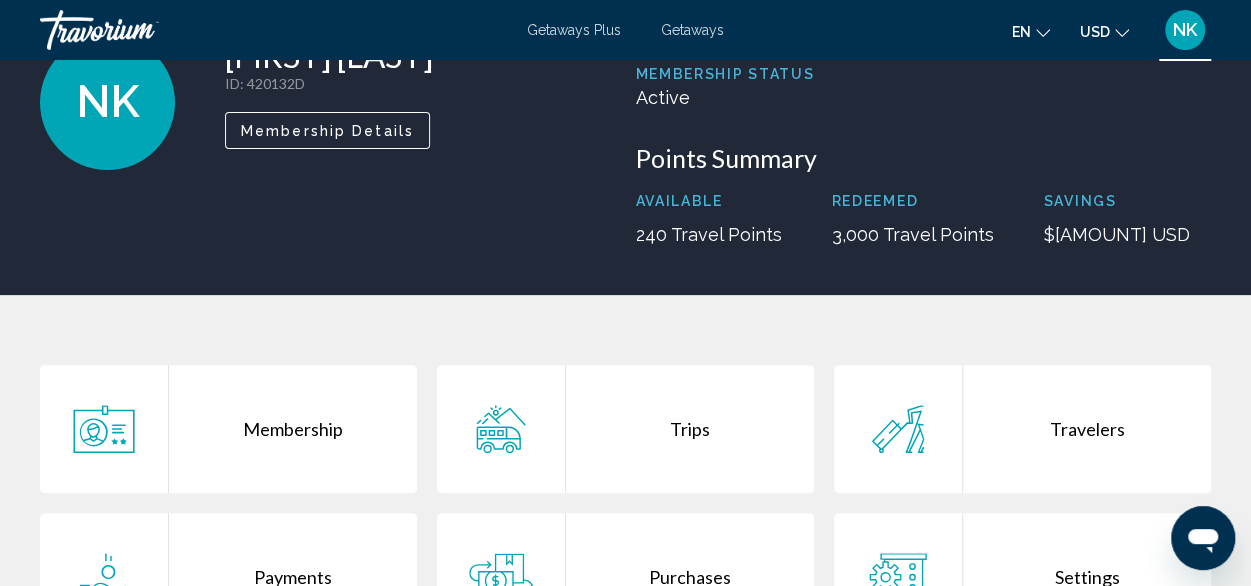 scroll, scrollTop: 189, scrollLeft: 0, axis: vertical 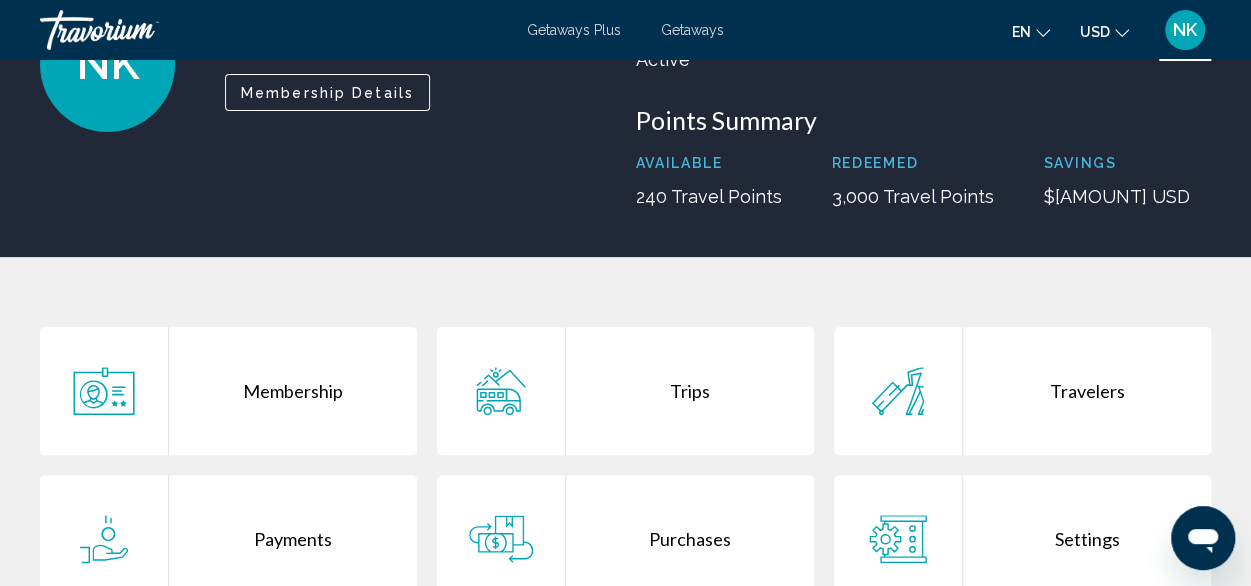 click on "Trips" at bounding box center (690, 391) 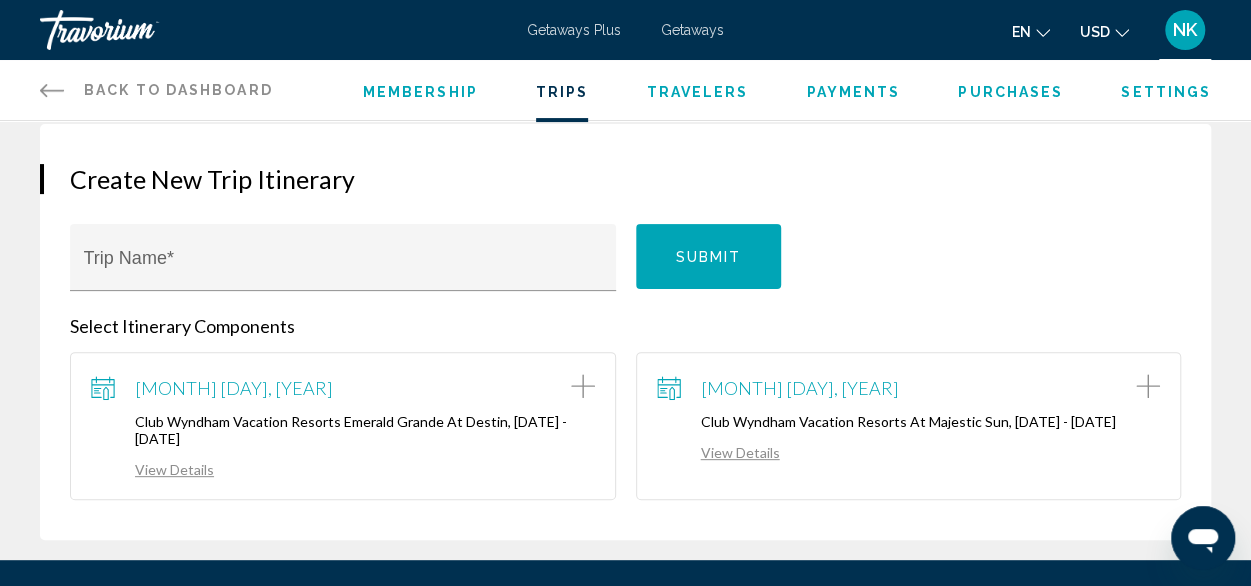 scroll, scrollTop: 185, scrollLeft: 0, axis: vertical 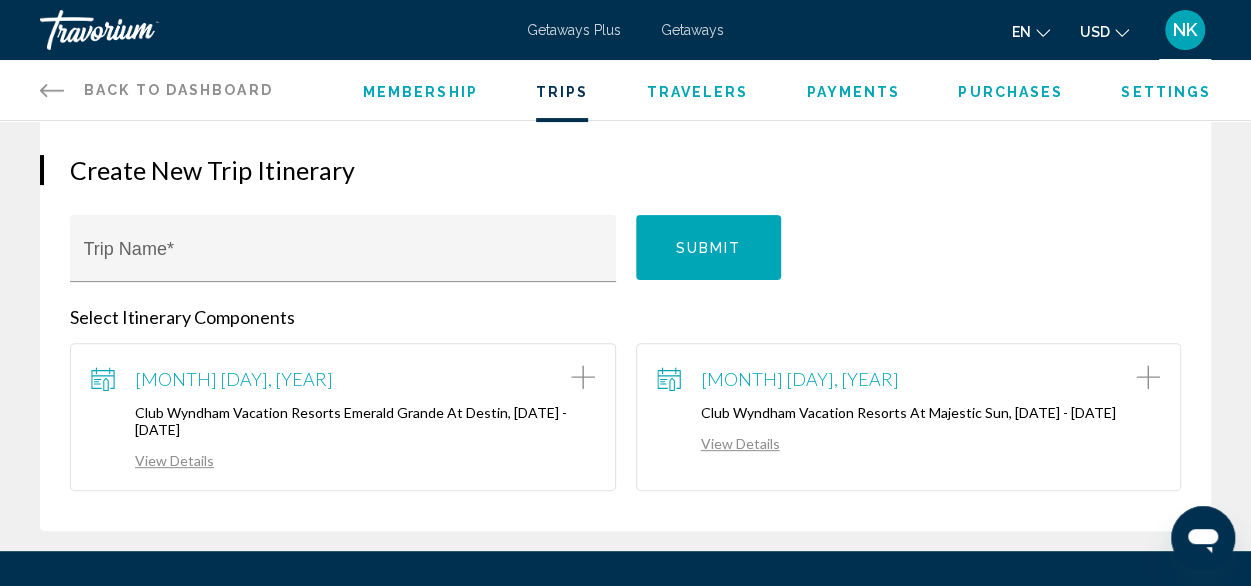 click on "View Details" at bounding box center (718, 443) 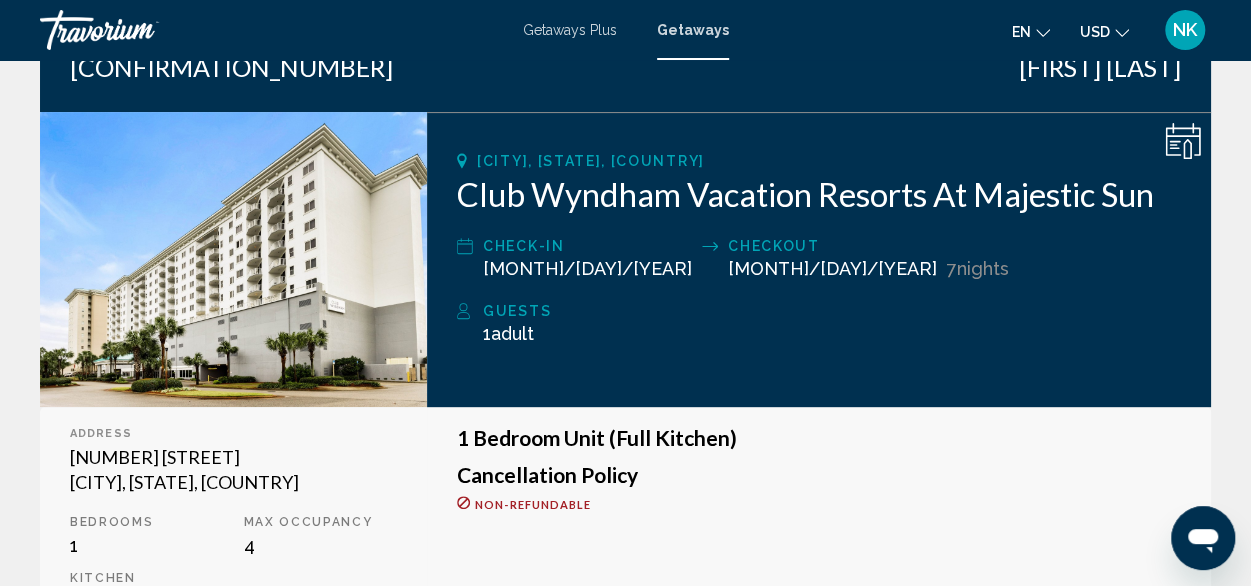 scroll, scrollTop: 230, scrollLeft: 0, axis: vertical 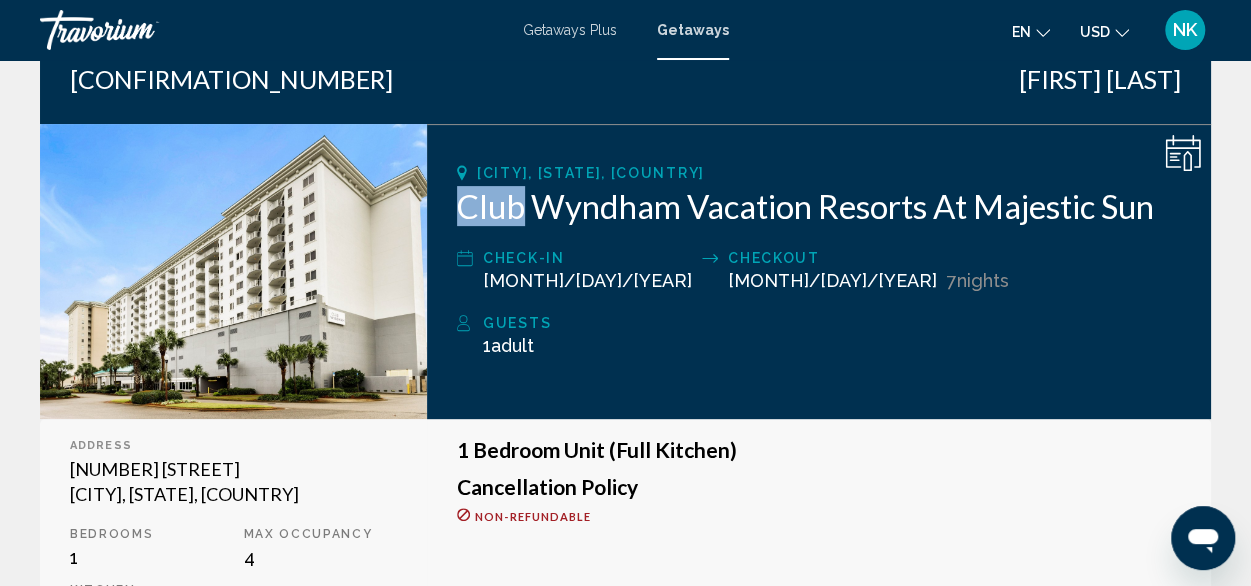 drag, startPoint x: 457, startPoint y: 207, endPoint x: 518, endPoint y: 204, distance: 61.073727 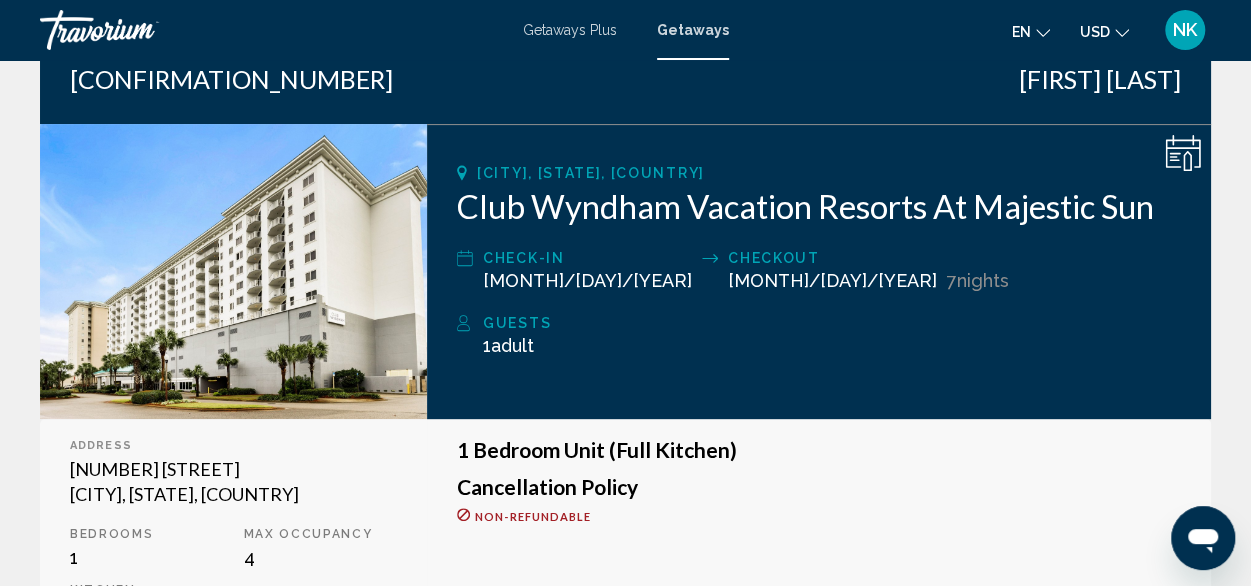 click on "[CITY], [STATE], [COUNTRY] Club Wyndham Vacation Resorts At Majestic Sun
Check-In [MONTH]/[DAY]/[YEAR]
Checkout [MONTH]/[DAY]/[YEAR] 7  Night Nights
Guests 1  Adult Adults ,   Child Children" at bounding box center [819, 271] 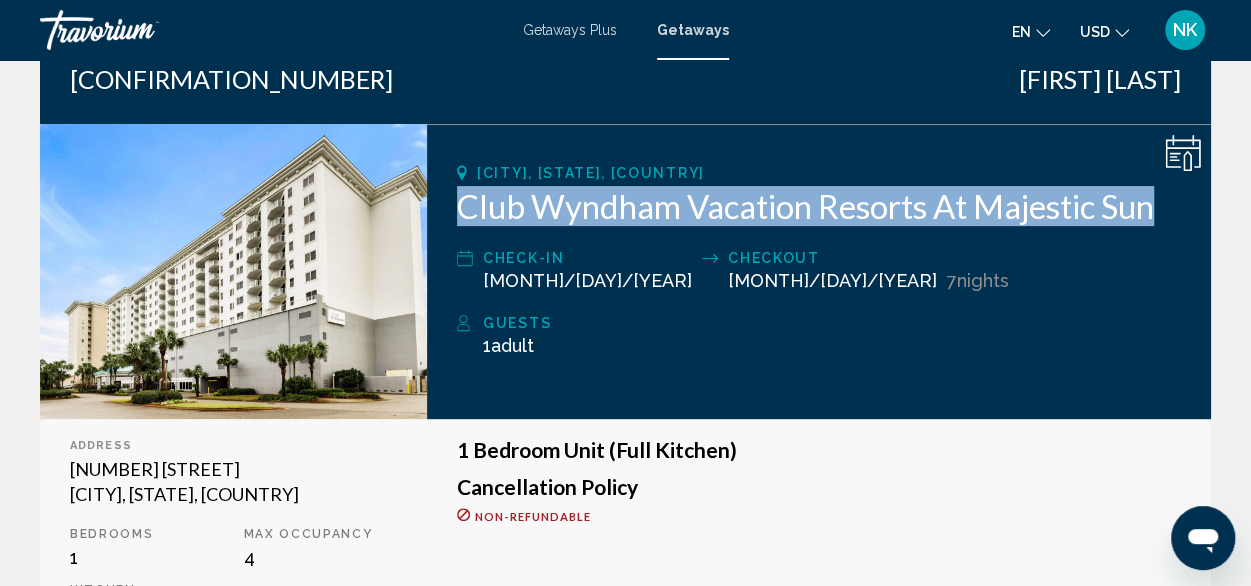 drag, startPoint x: 456, startPoint y: 205, endPoint x: 1176, endPoint y: 213, distance: 720.04443 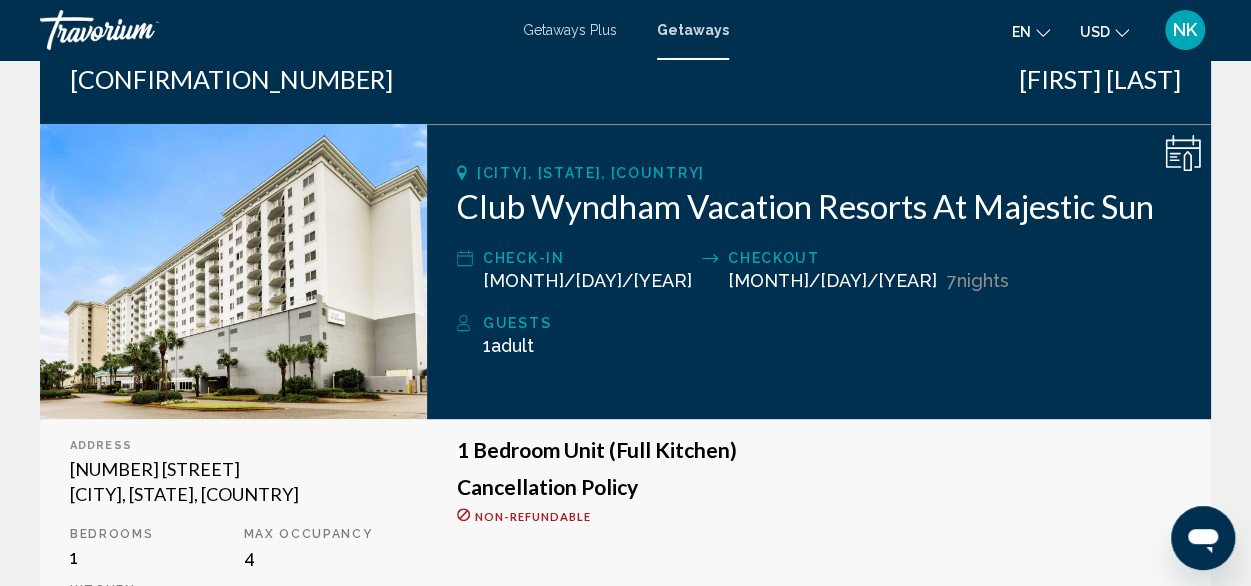 click on "Check-In" at bounding box center (587, 258) 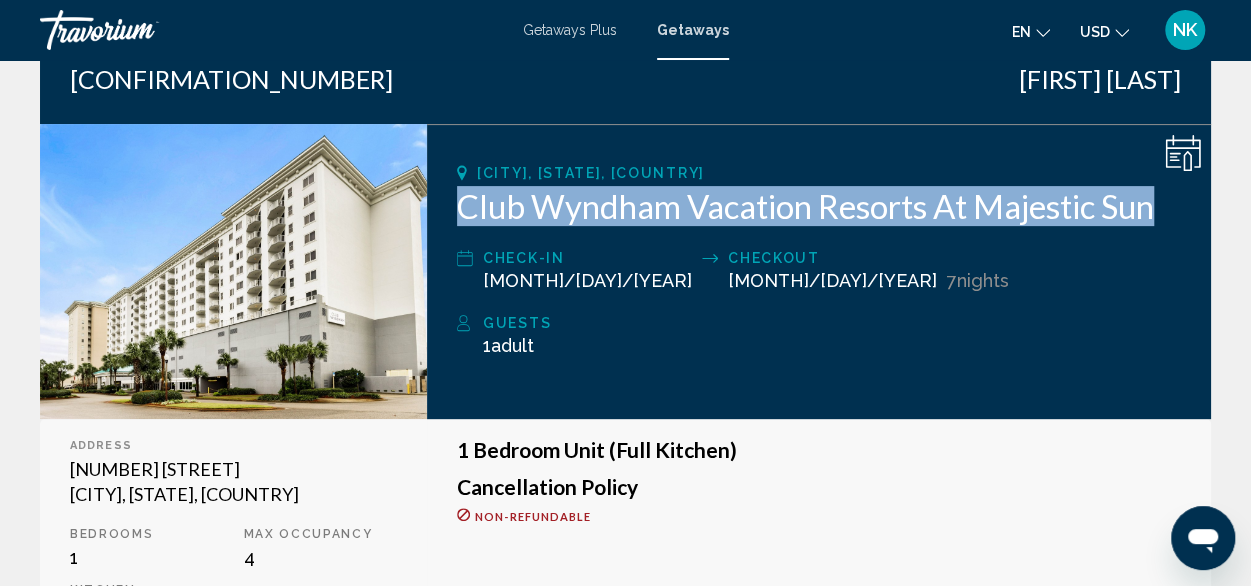 drag, startPoint x: 456, startPoint y: 205, endPoint x: 1164, endPoint y: 208, distance: 708.00635 